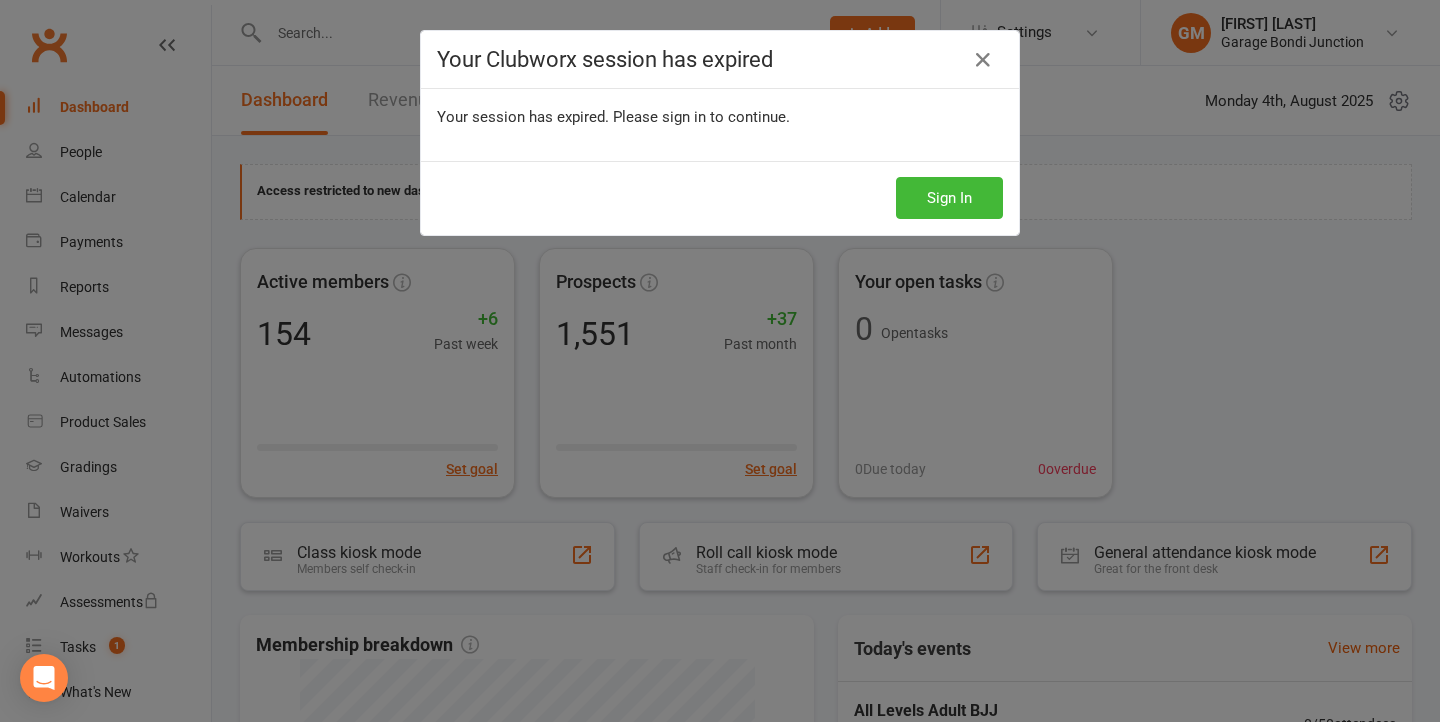 scroll, scrollTop: 543, scrollLeft: 0, axis: vertical 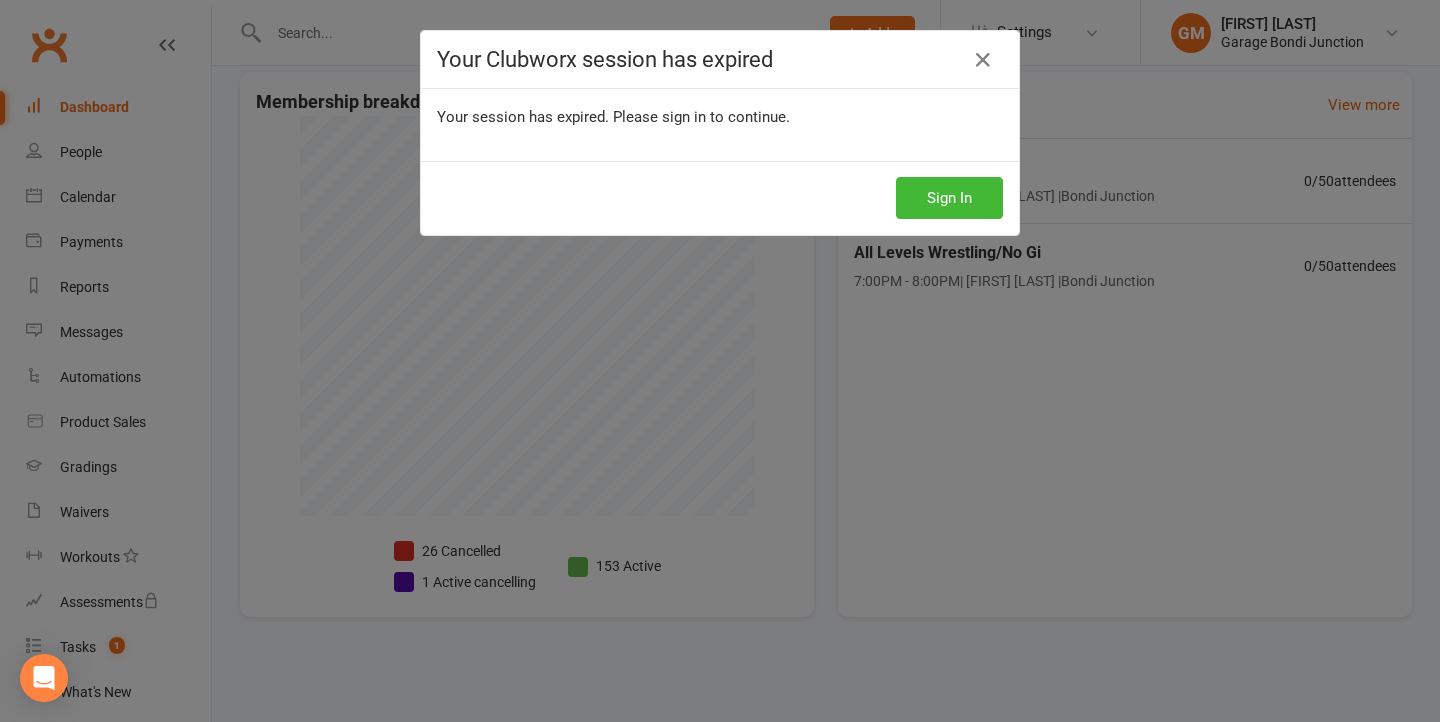 click at bounding box center [983, 60] 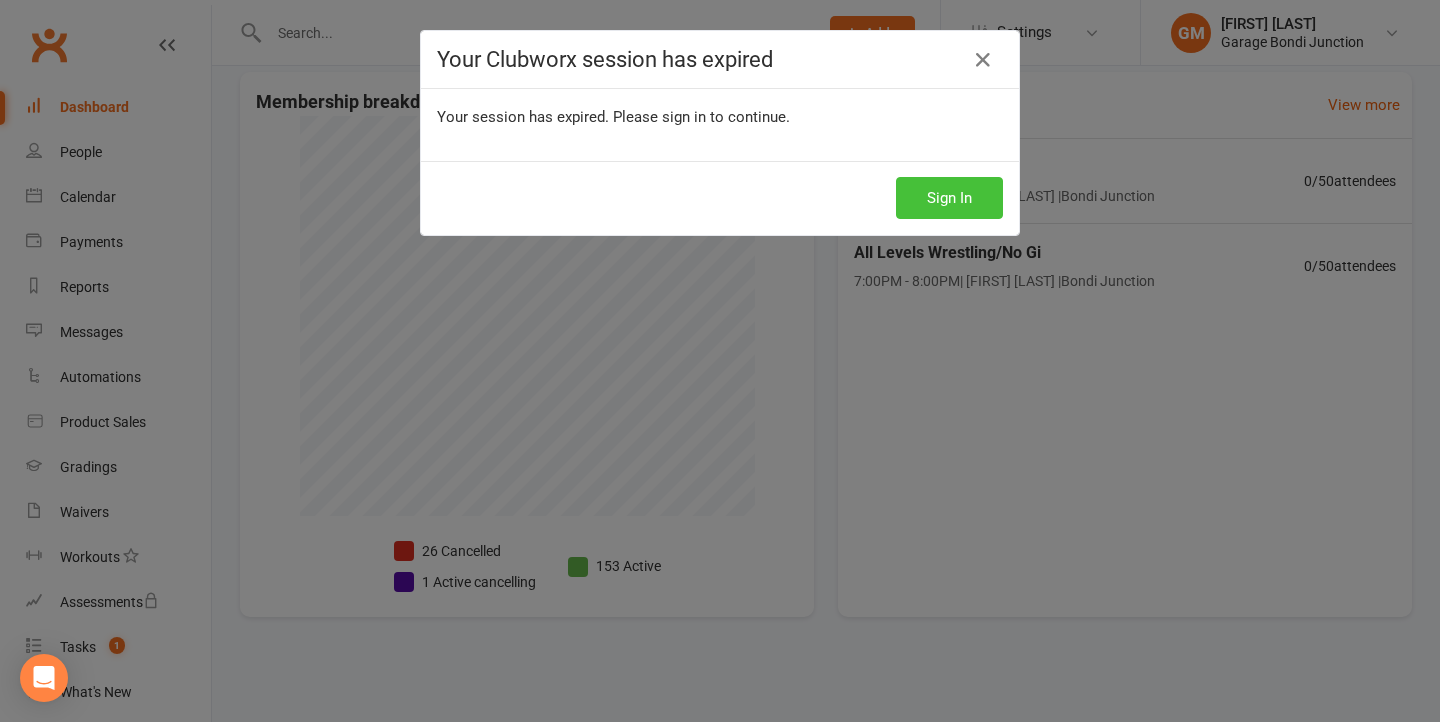 click on "Sign In" at bounding box center [949, 198] 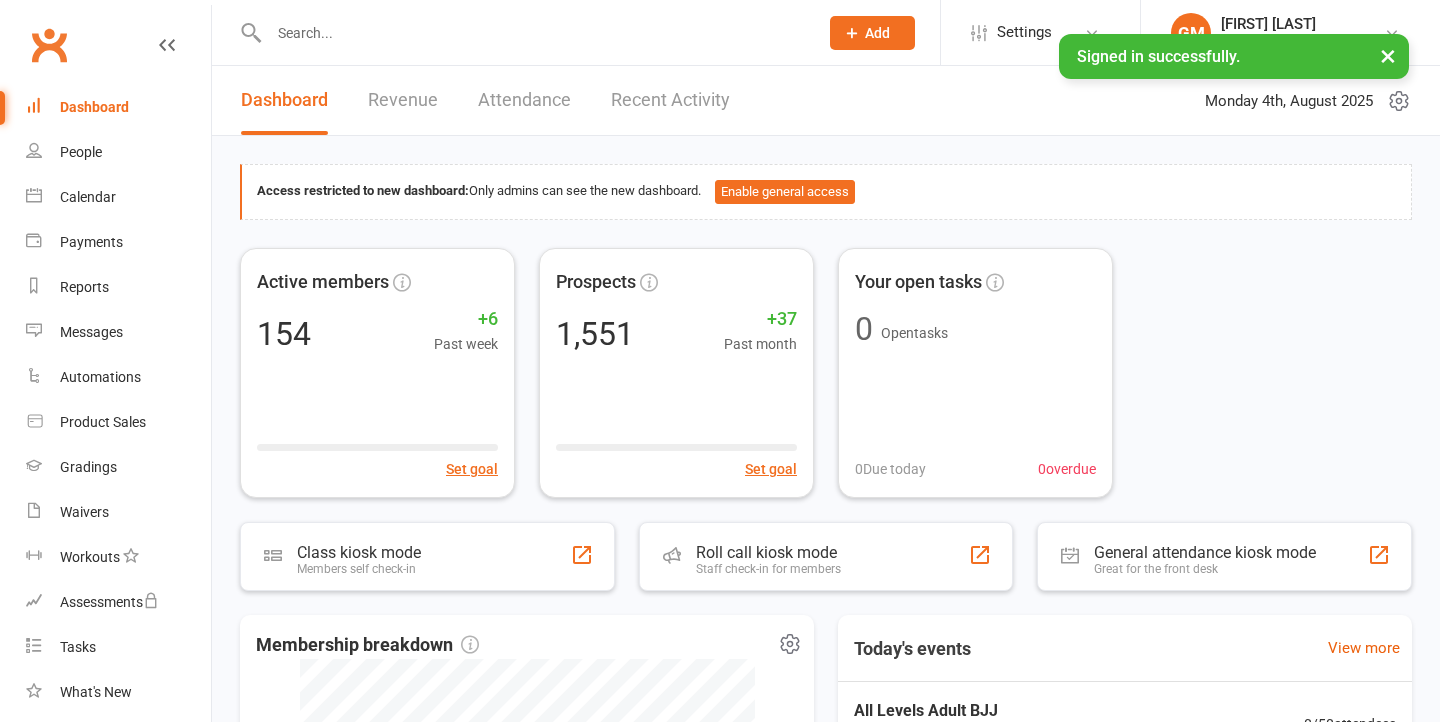 scroll, scrollTop: 0, scrollLeft: 0, axis: both 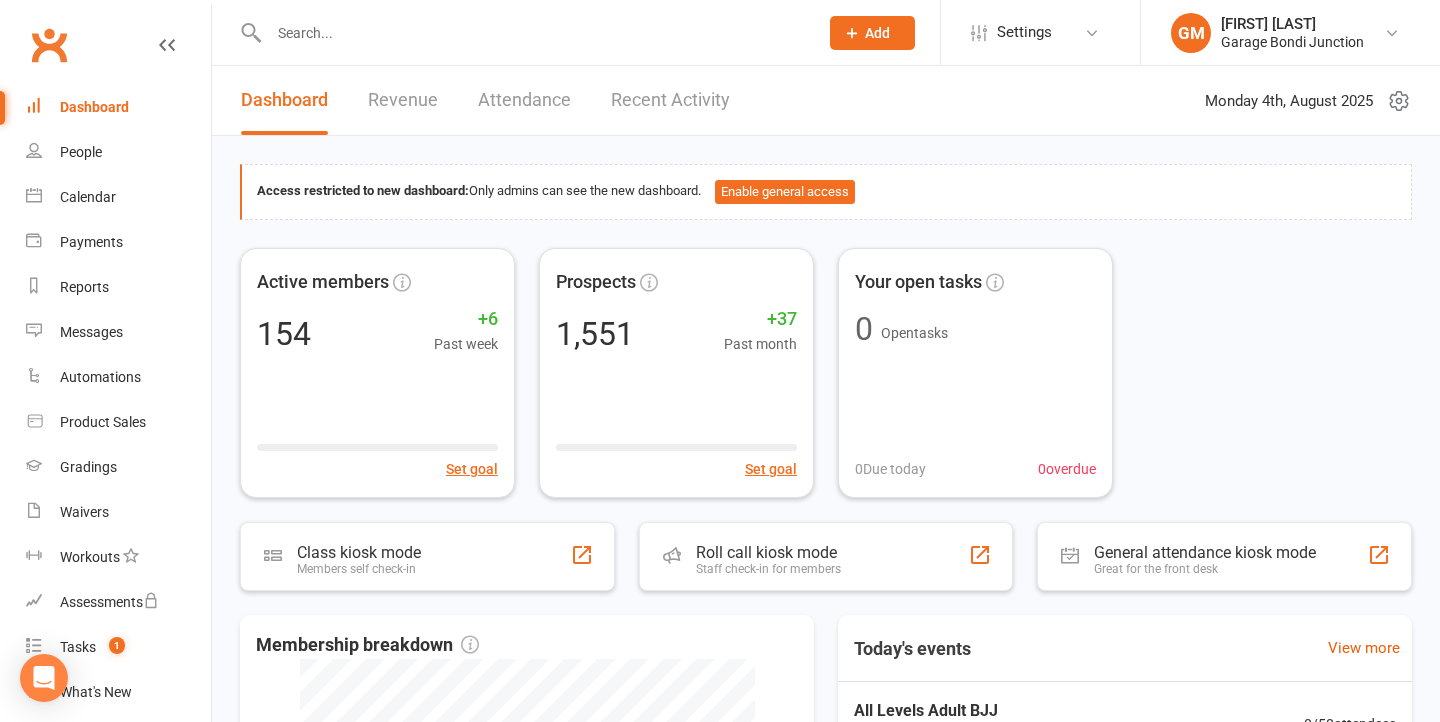 click at bounding box center (533, 33) 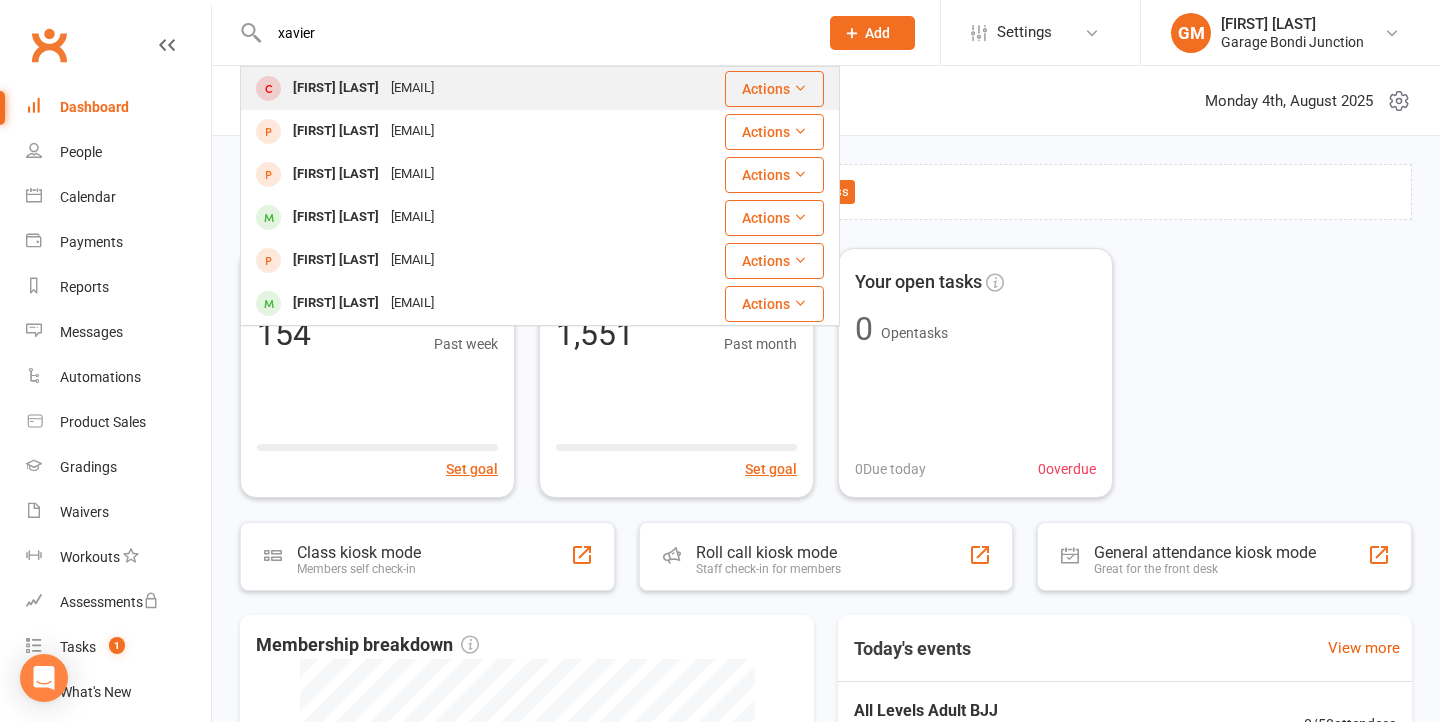 type on "xavier" 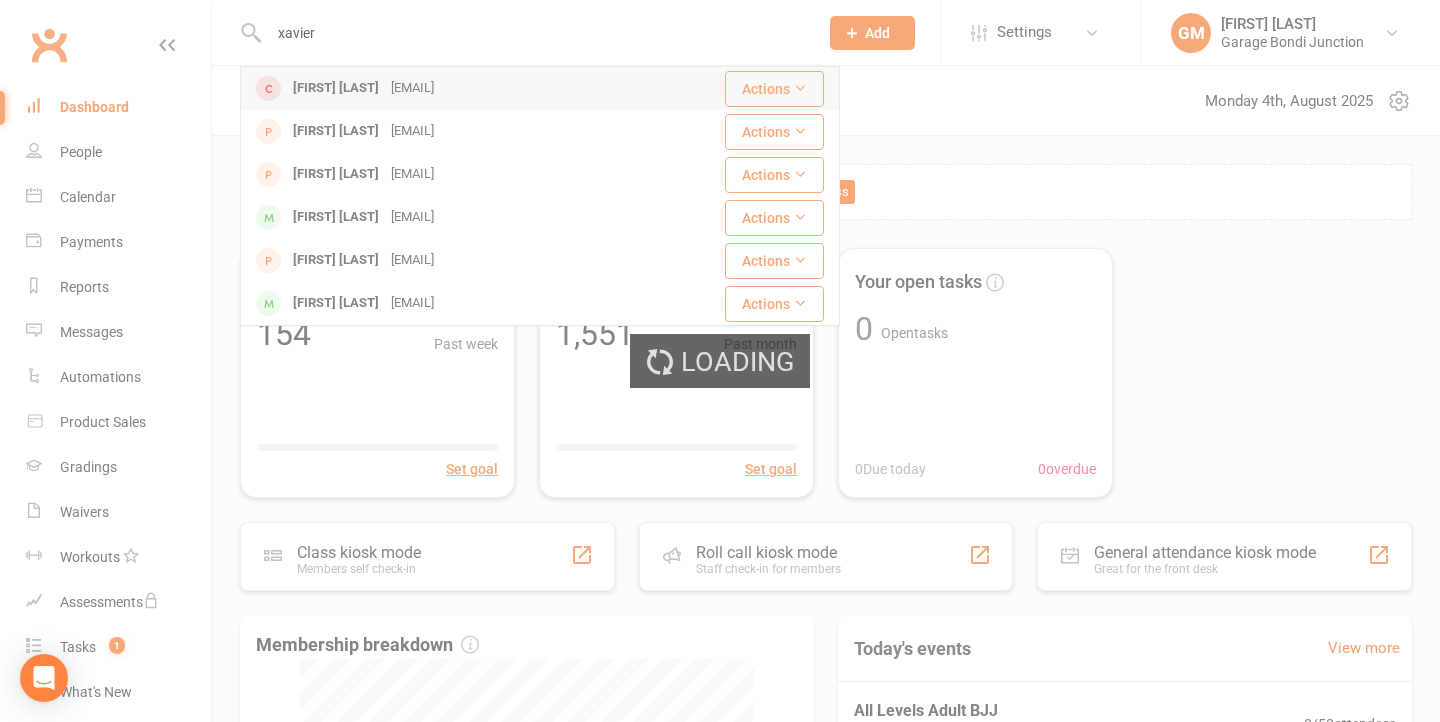 type 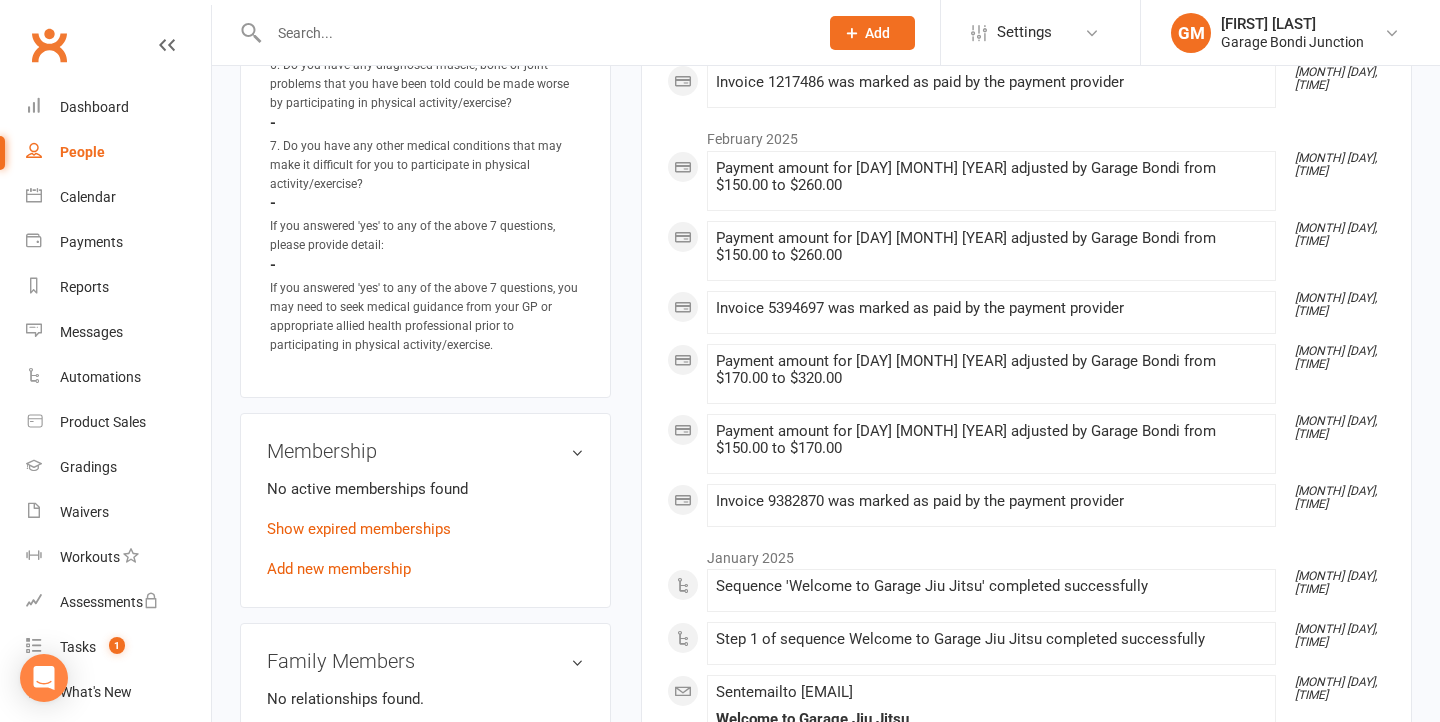scroll, scrollTop: 1294, scrollLeft: 0, axis: vertical 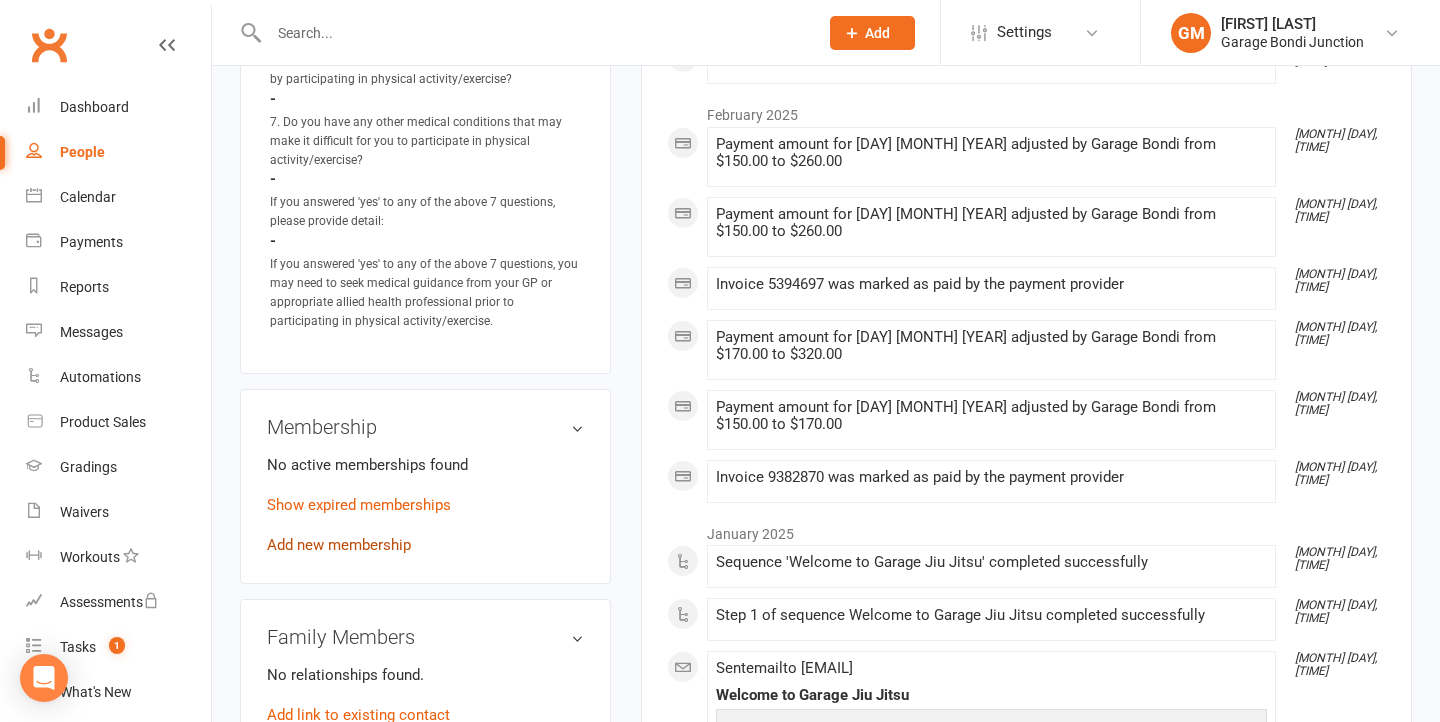 click on "Add new membership" at bounding box center (339, 545) 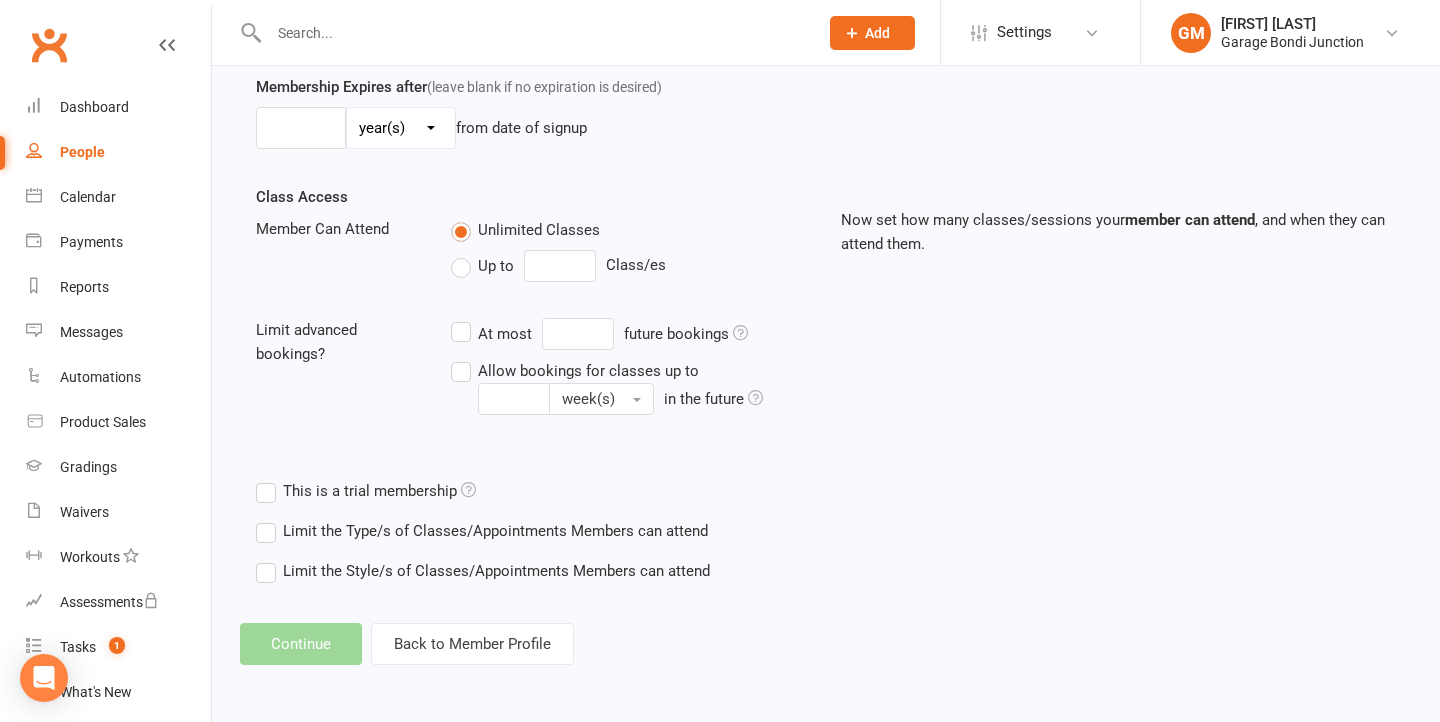scroll, scrollTop: 0, scrollLeft: 0, axis: both 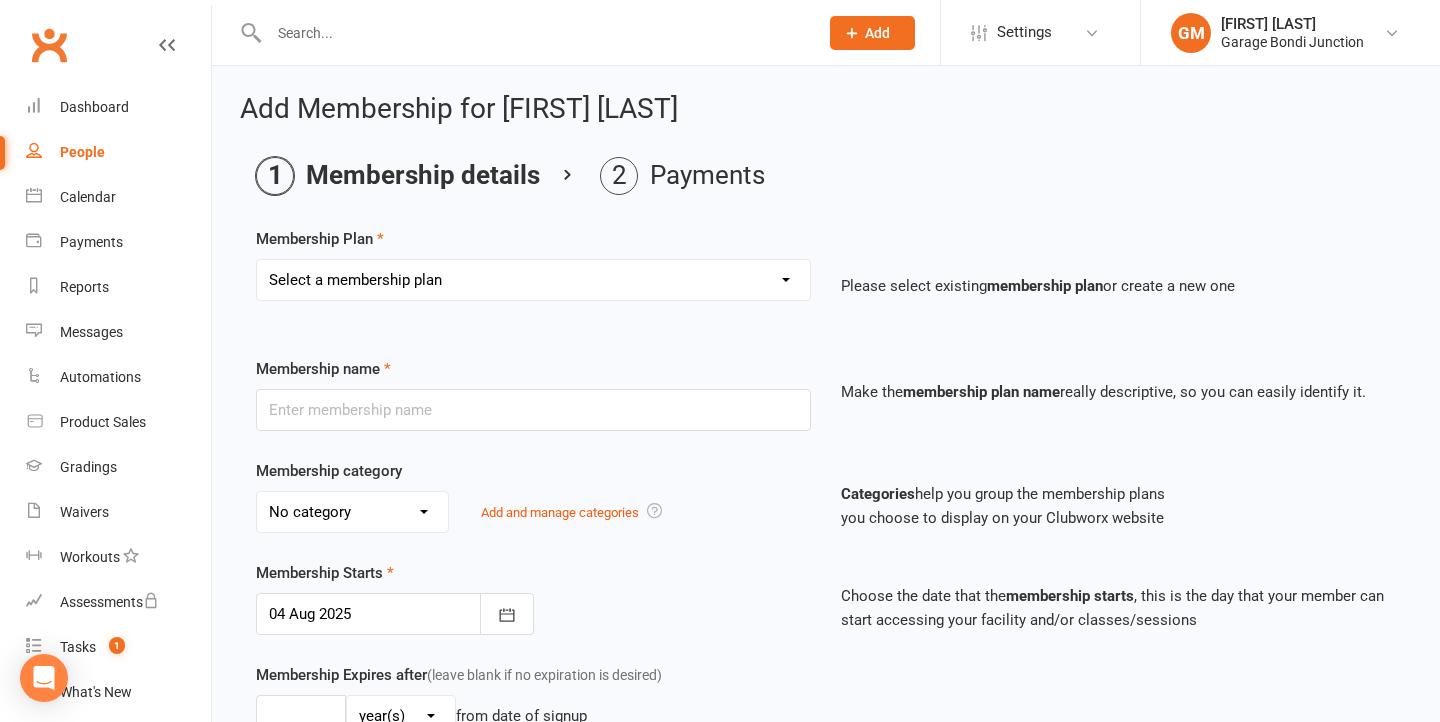 click on "Select a membership plan Create new Membership Plan 12 month contract - kids weekly 6 month contract - kids weekly No contract - kids weekly 12 month contract - Adult weekly 6 month contract - adult weekly No contract - adult weekly Old / special deals 10 x class pass Casual Class Staff 12 month contract - kid's fortnightly 6 month contract - kid's fortnightly No contract - kid's fortnightly 12 month contract - adult fortnightly 6 month contract - adult fortnightly No contract - adult fortnightly Kid's 1 x class per week only (weekly) Kid's 1 x class per week only (fortnightly) 12 month contract - Adults monthly 6 month contract - Adults monthly No contract - adult monthly KIDS causal week Kids 12 Month Monthluy Gi + Belt Rashie Casual Week Kids Gi shorts Sibling Plan Rental Gi T-shirt" at bounding box center (533, 280) 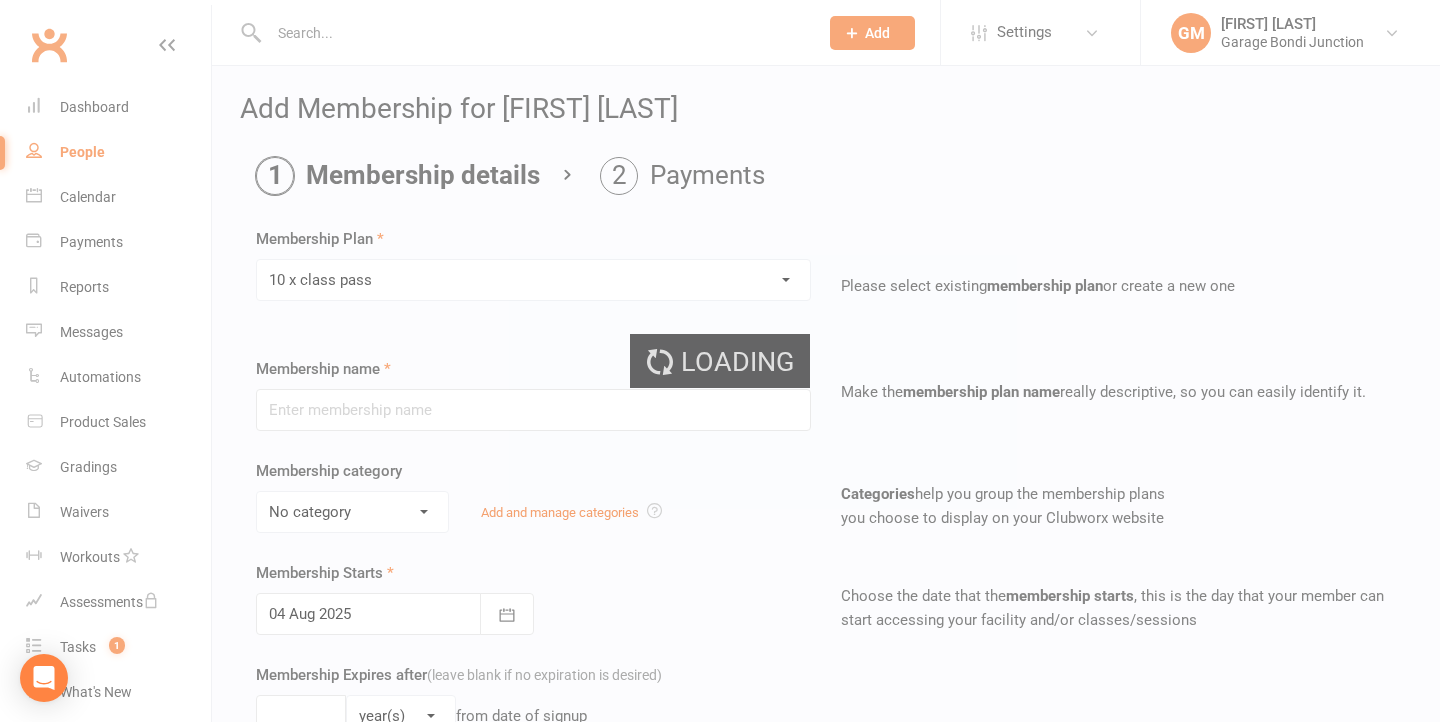 type on "10 x class pass" 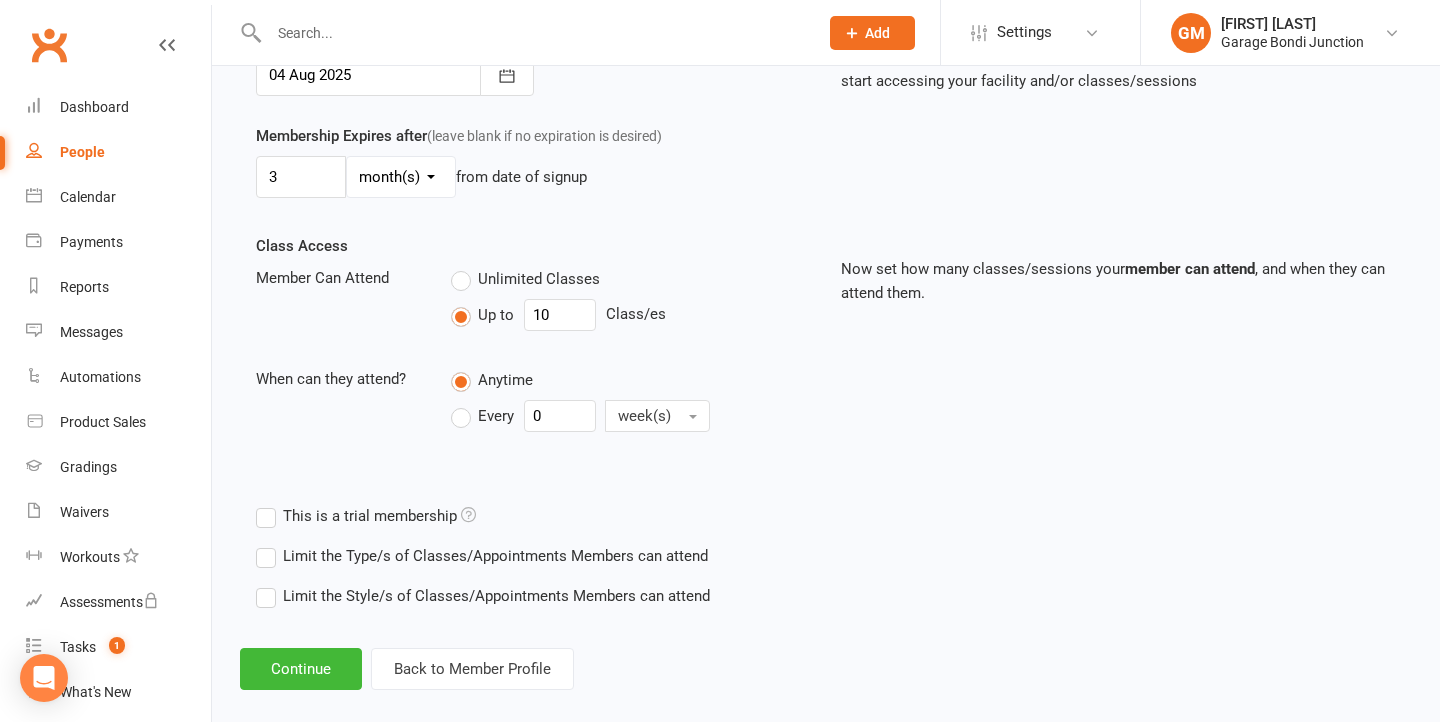 scroll, scrollTop: 549, scrollLeft: 0, axis: vertical 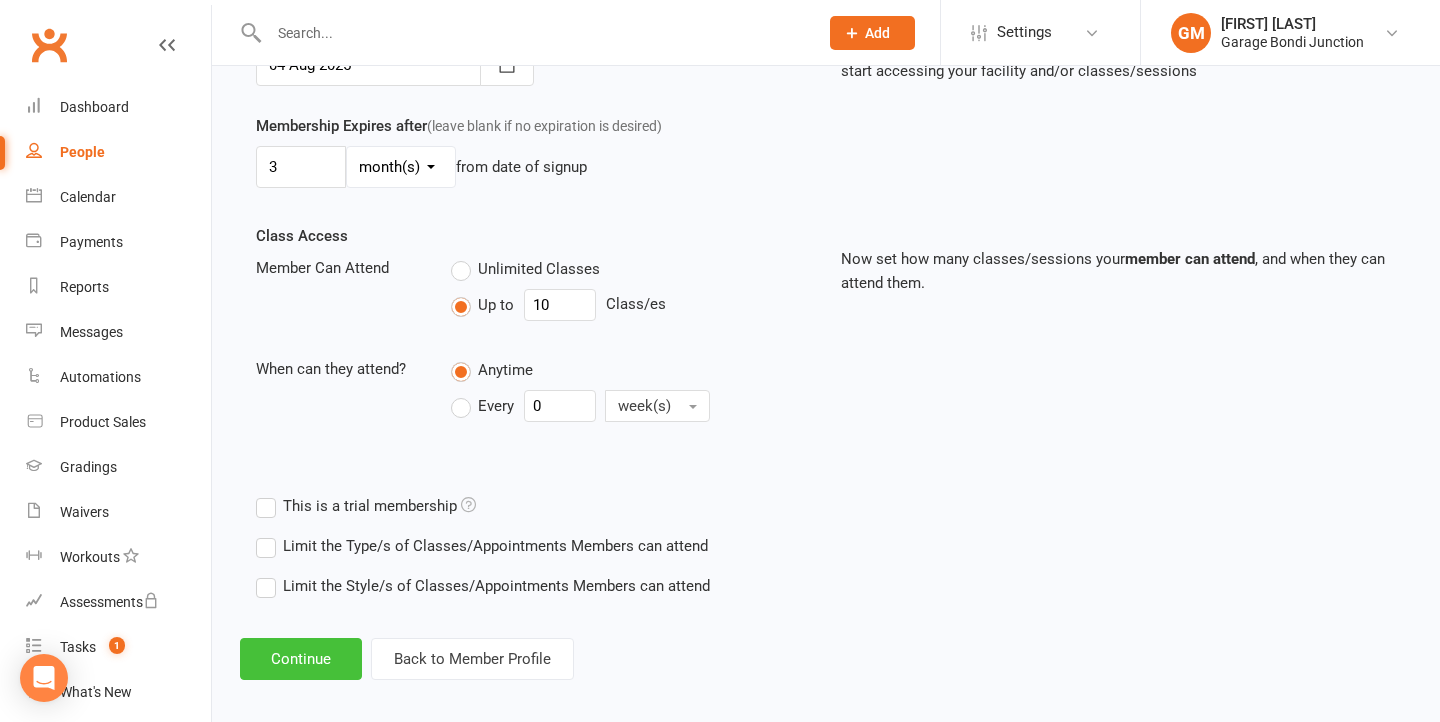 click on "Continue" at bounding box center [301, 659] 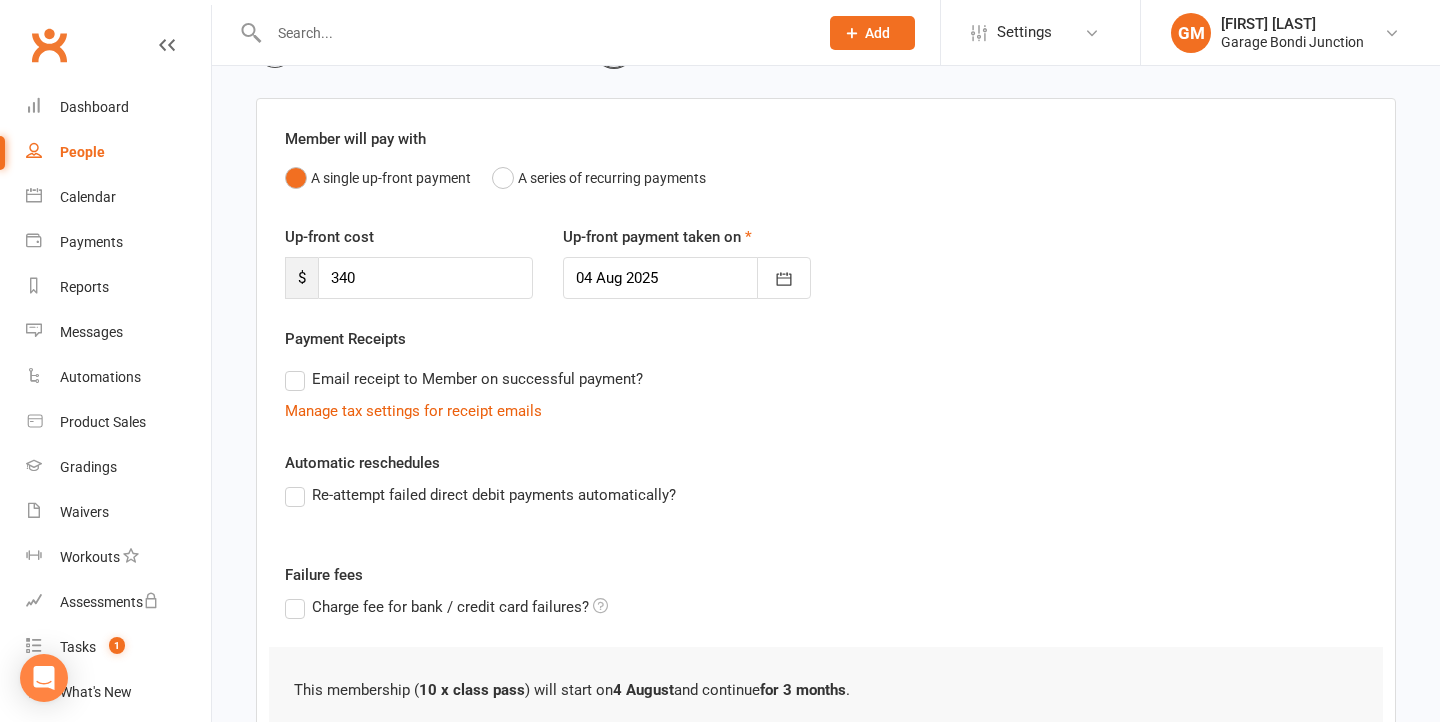 scroll, scrollTop: 144, scrollLeft: 0, axis: vertical 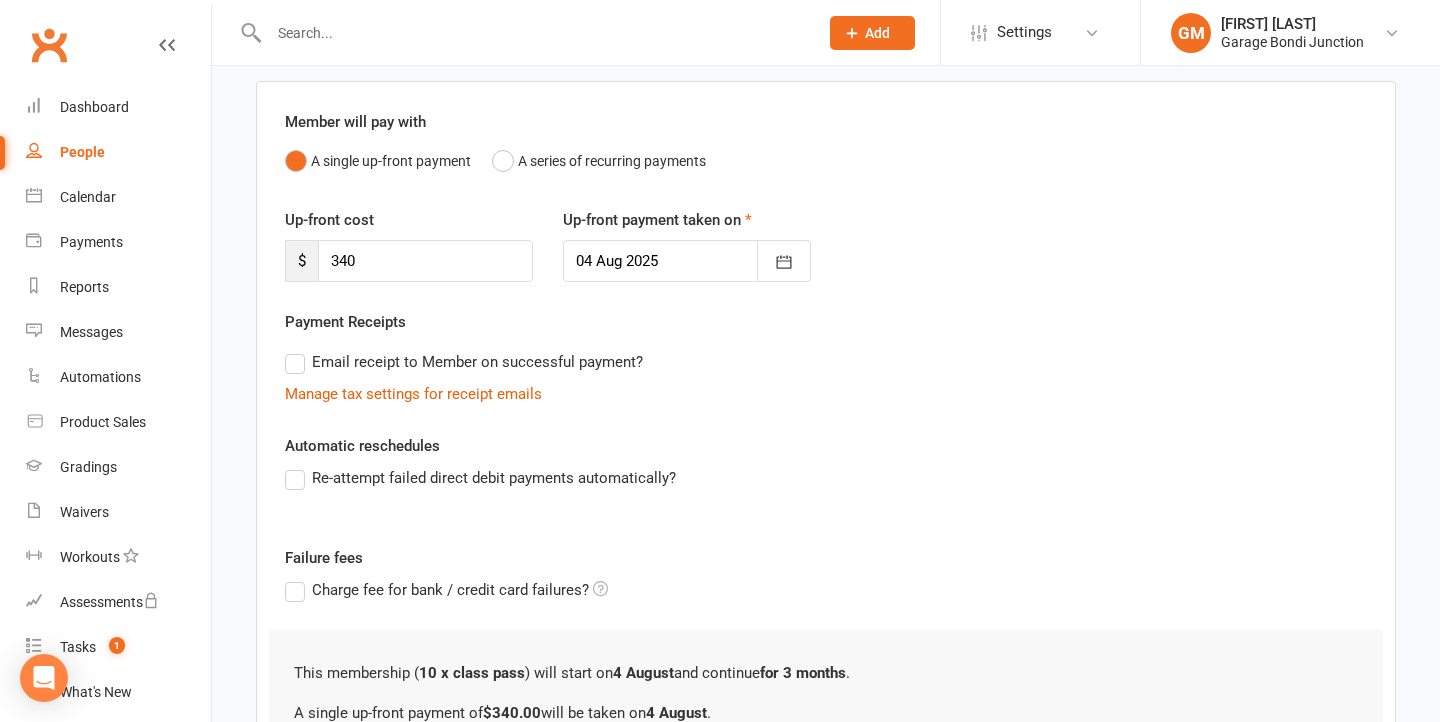 click on "Re-attempt failed direct debit payments automatically?" at bounding box center [480, 478] 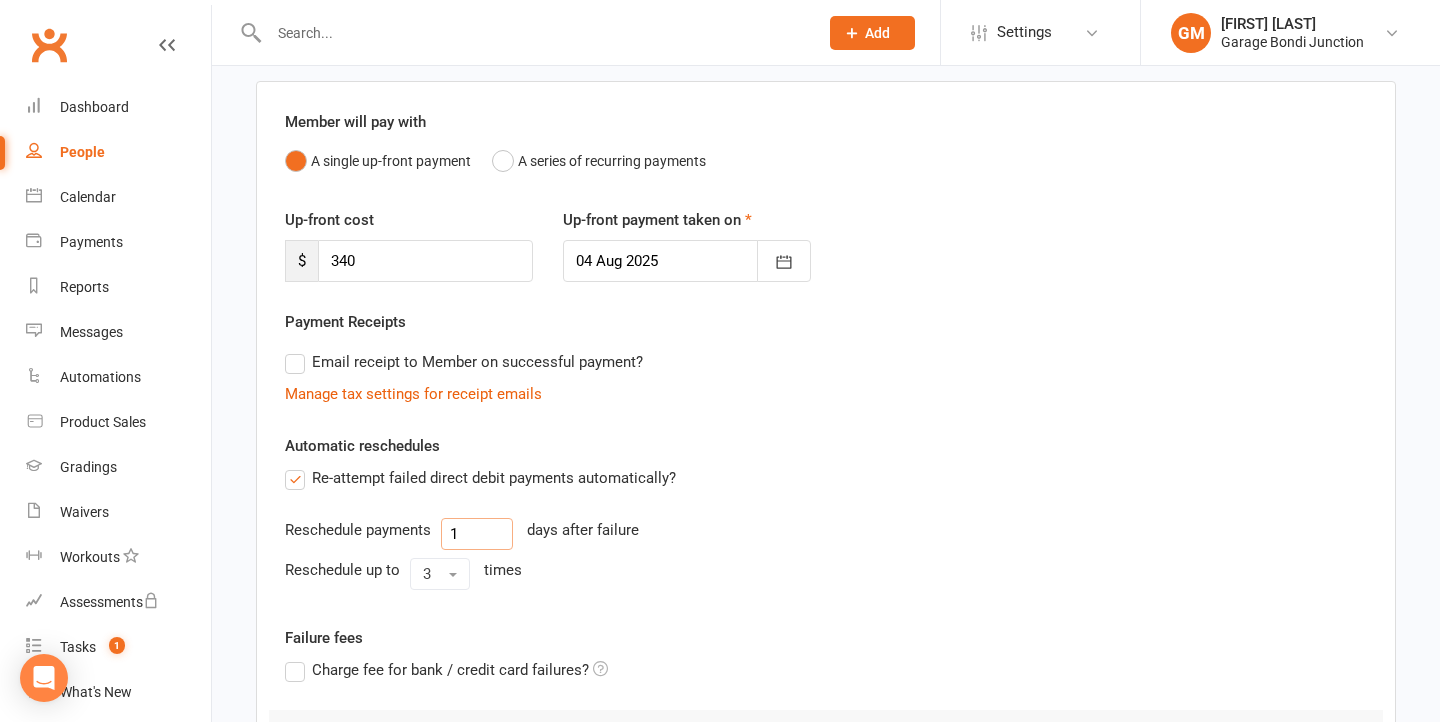 click on "1" at bounding box center (477, 534) 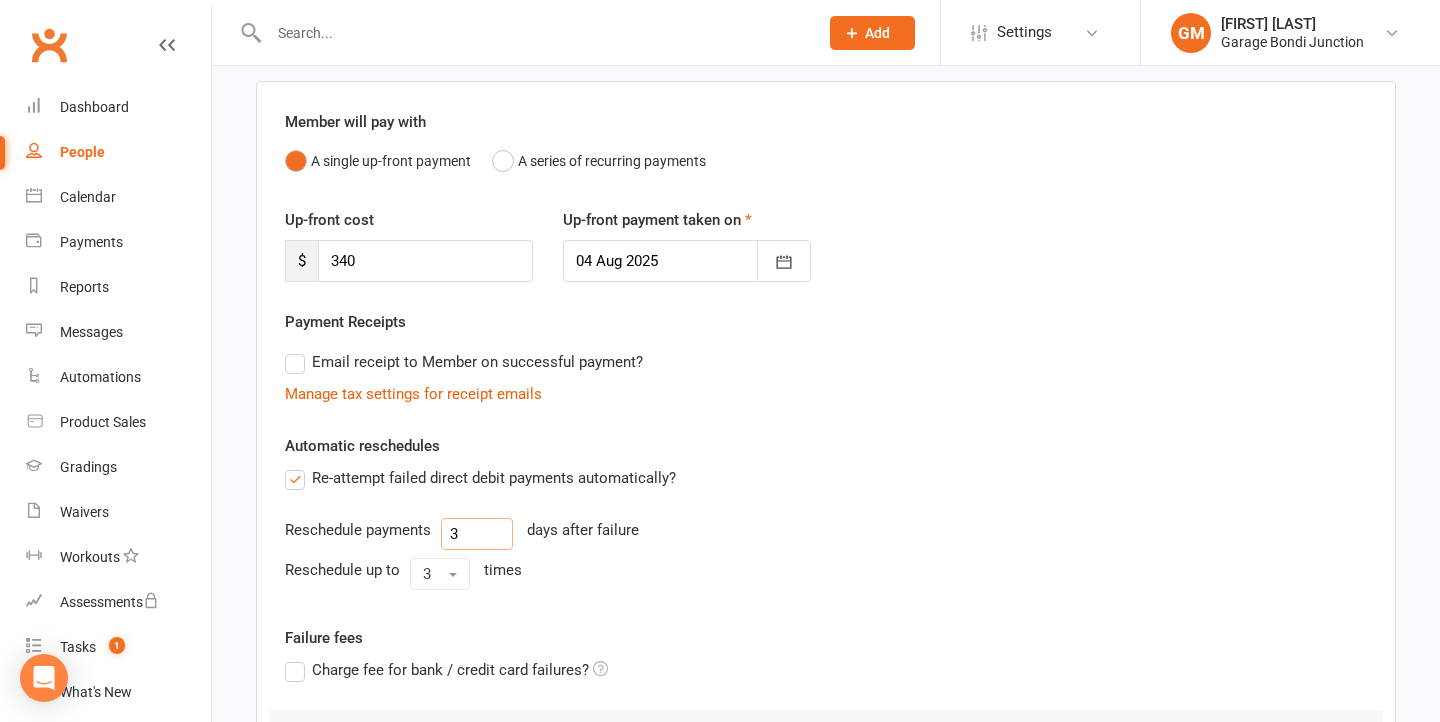 type on "3" 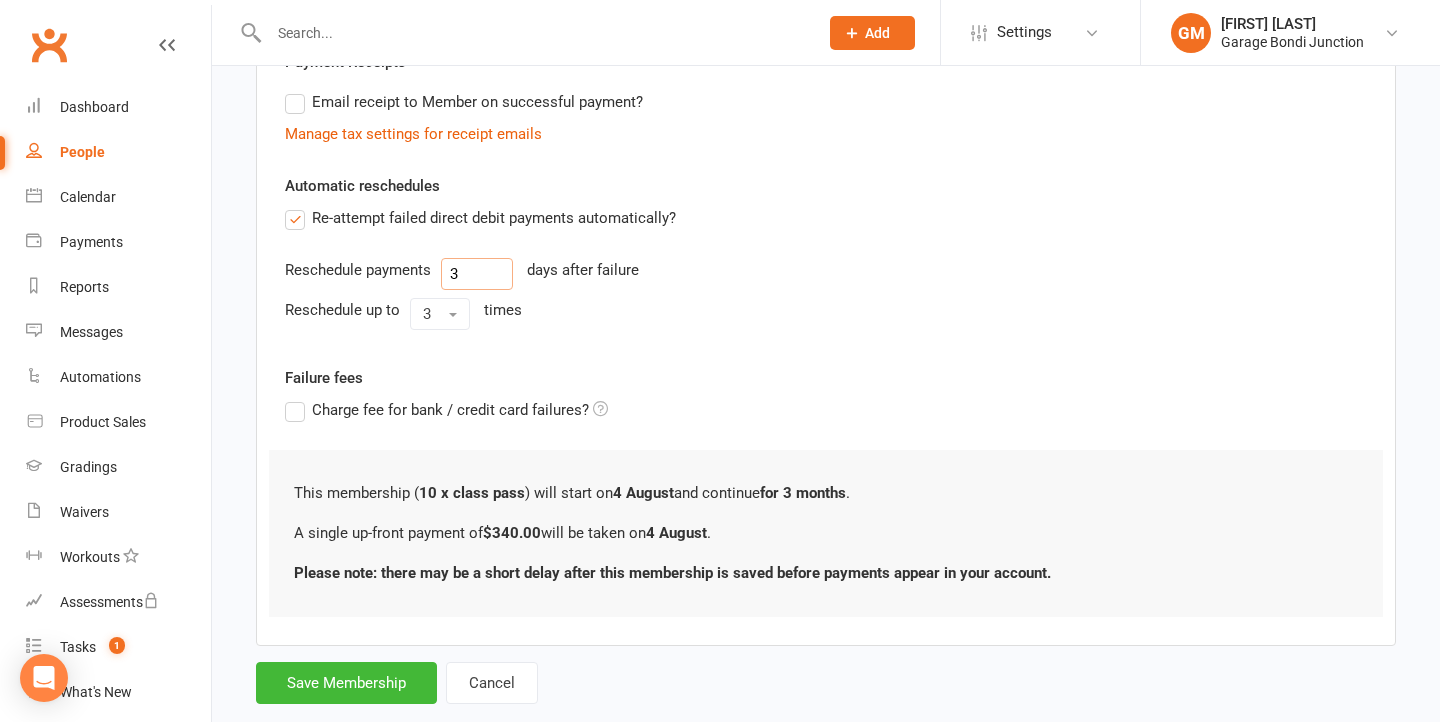 scroll, scrollTop: 447, scrollLeft: 0, axis: vertical 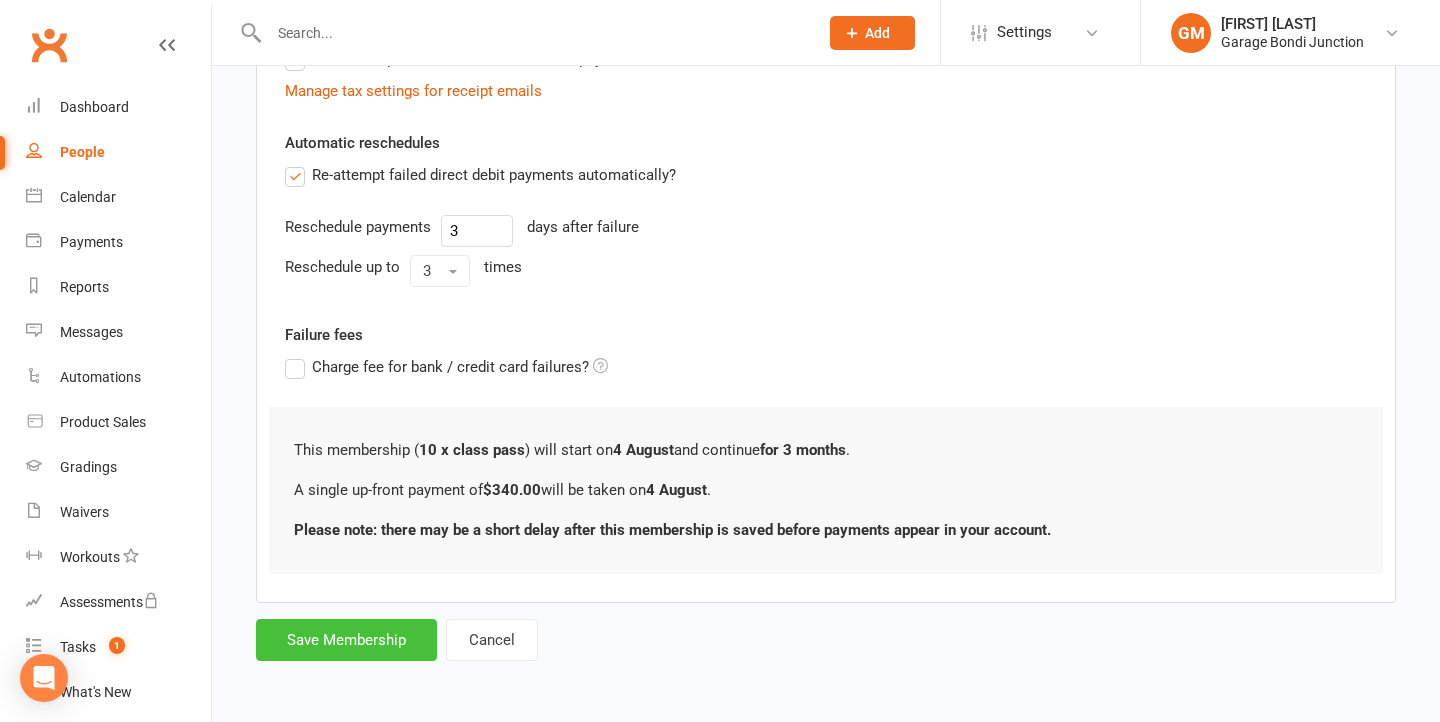 click on "Save Membership" at bounding box center [346, 640] 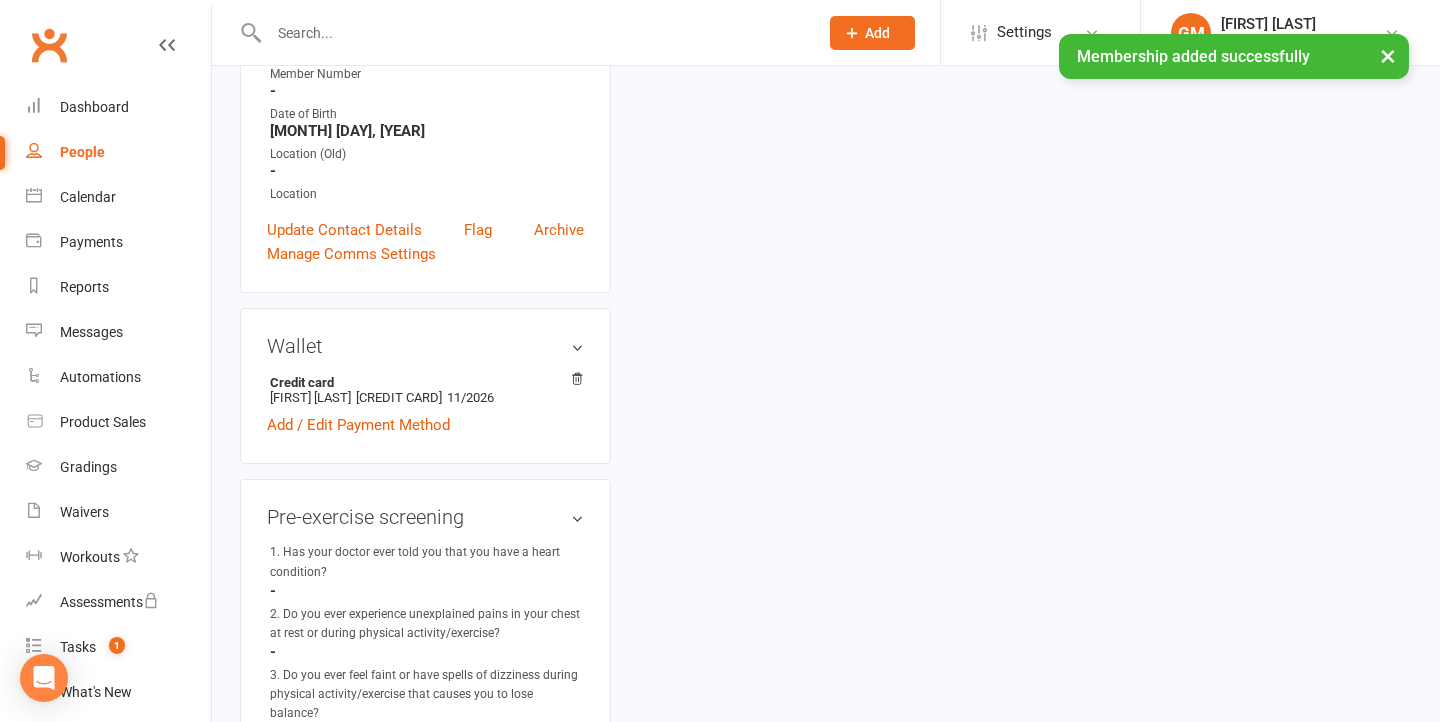 scroll, scrollTop: 0, scrollLeft: 0, axis: both 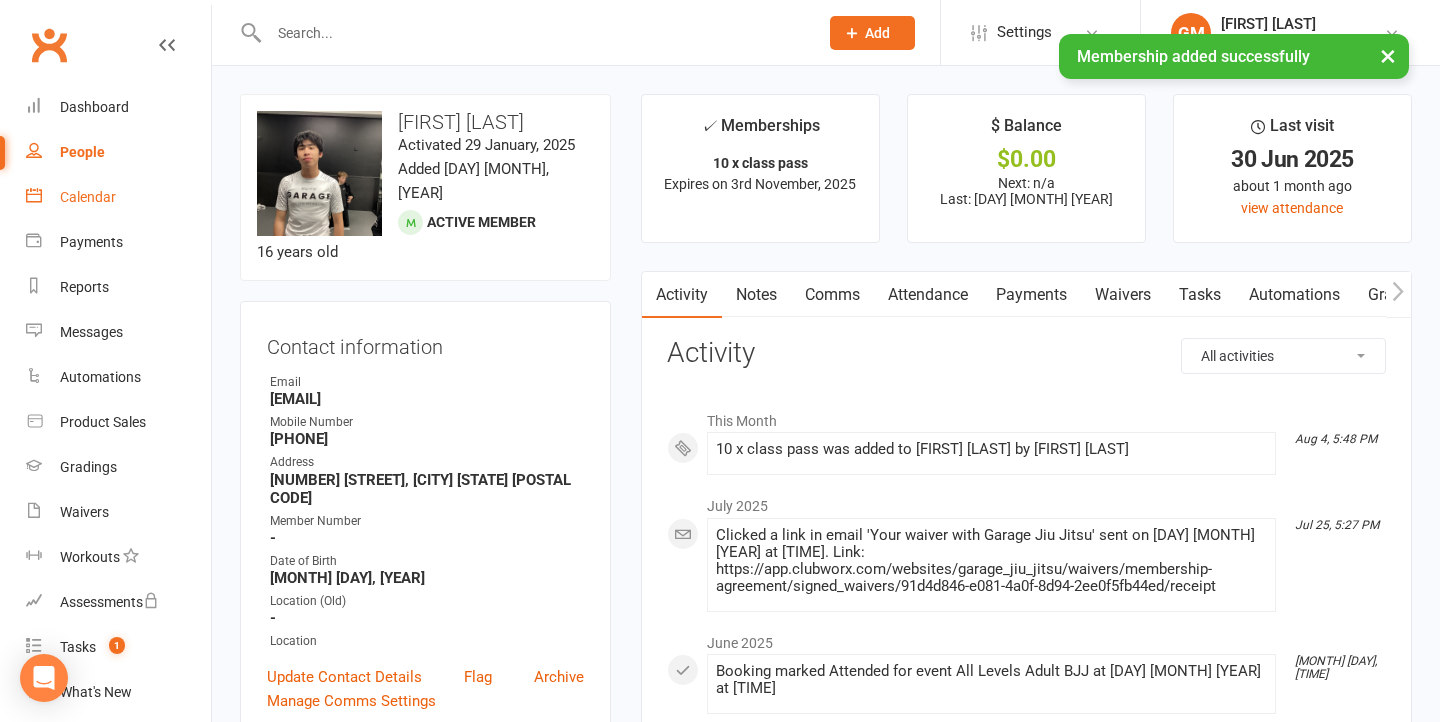 click on "Calendar" at bounding box center [118, 197] 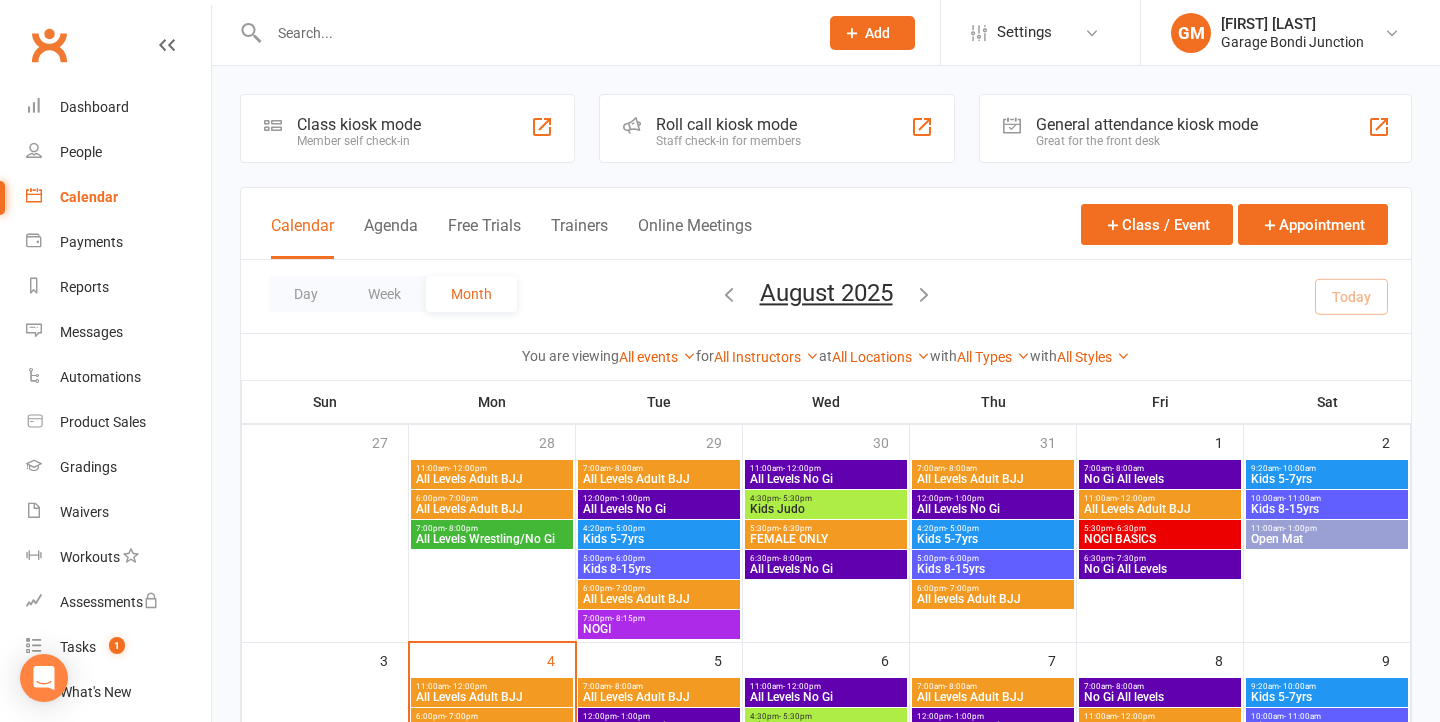 click on "Class kiosk mode Member self check-in" at bounding box center (407, 128) 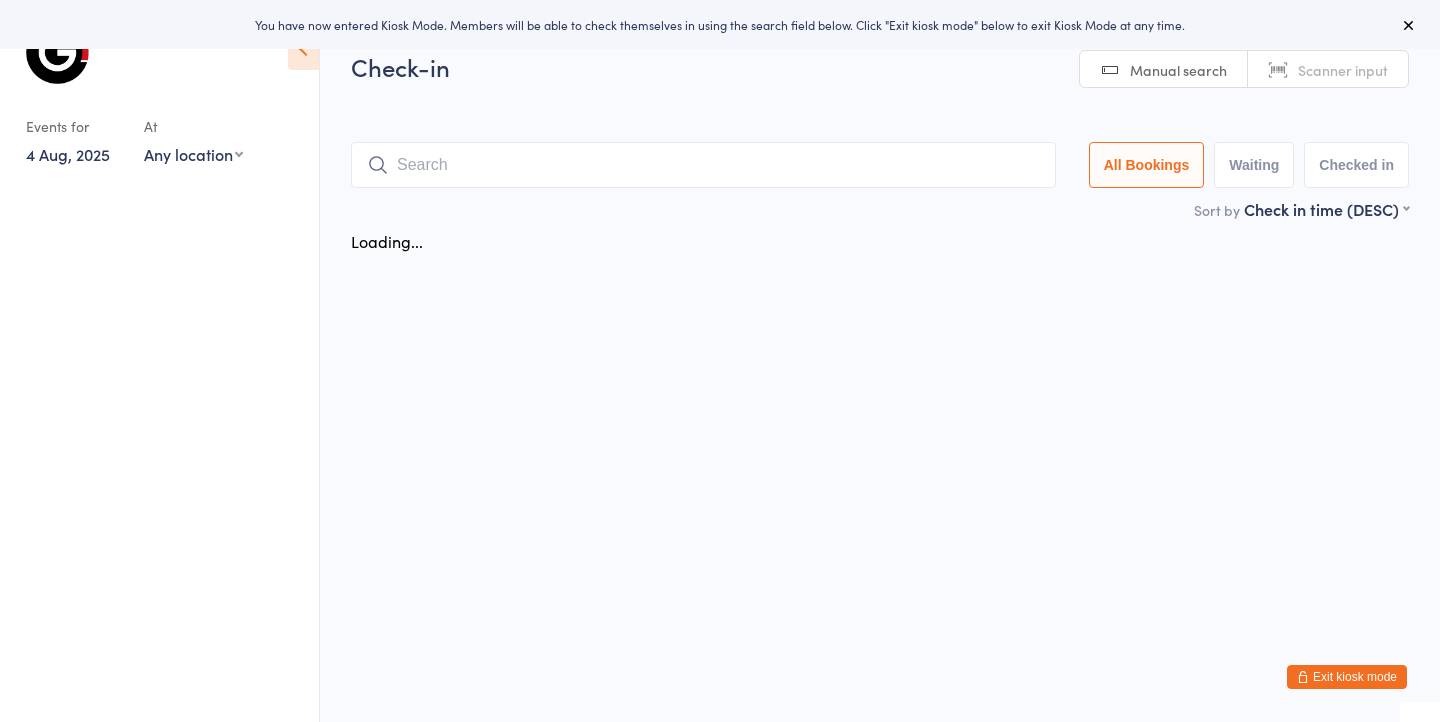 scroll, scrollTop: 0, scrollLeft: 0, axis: both 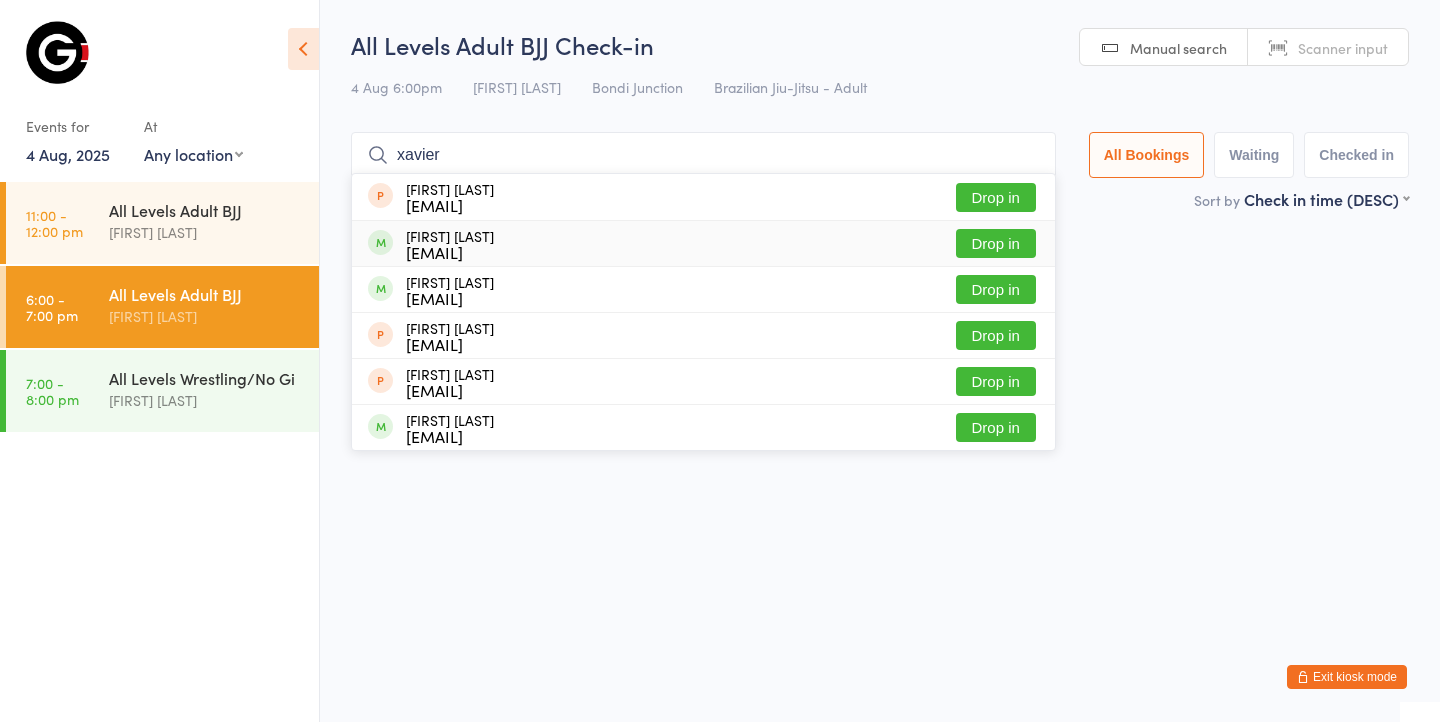 type on "xavier" 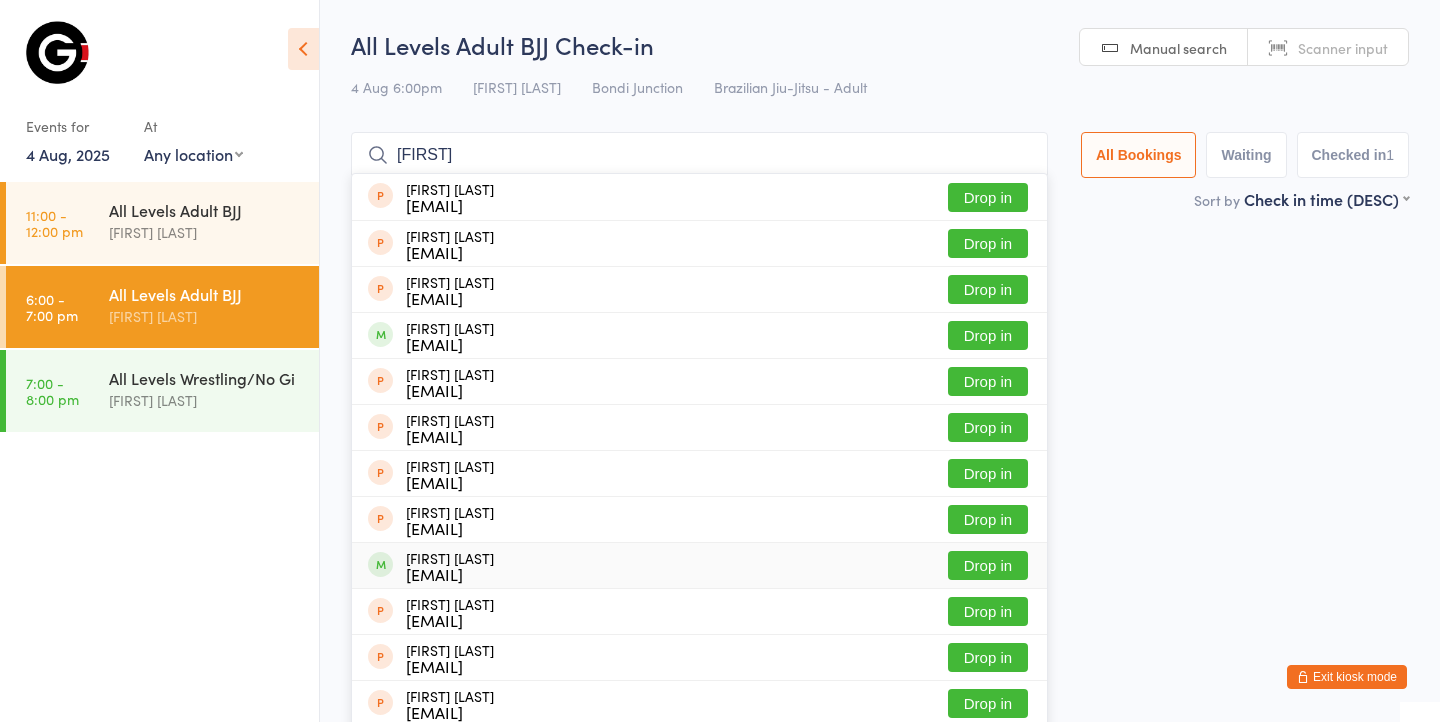 type on "hugh" 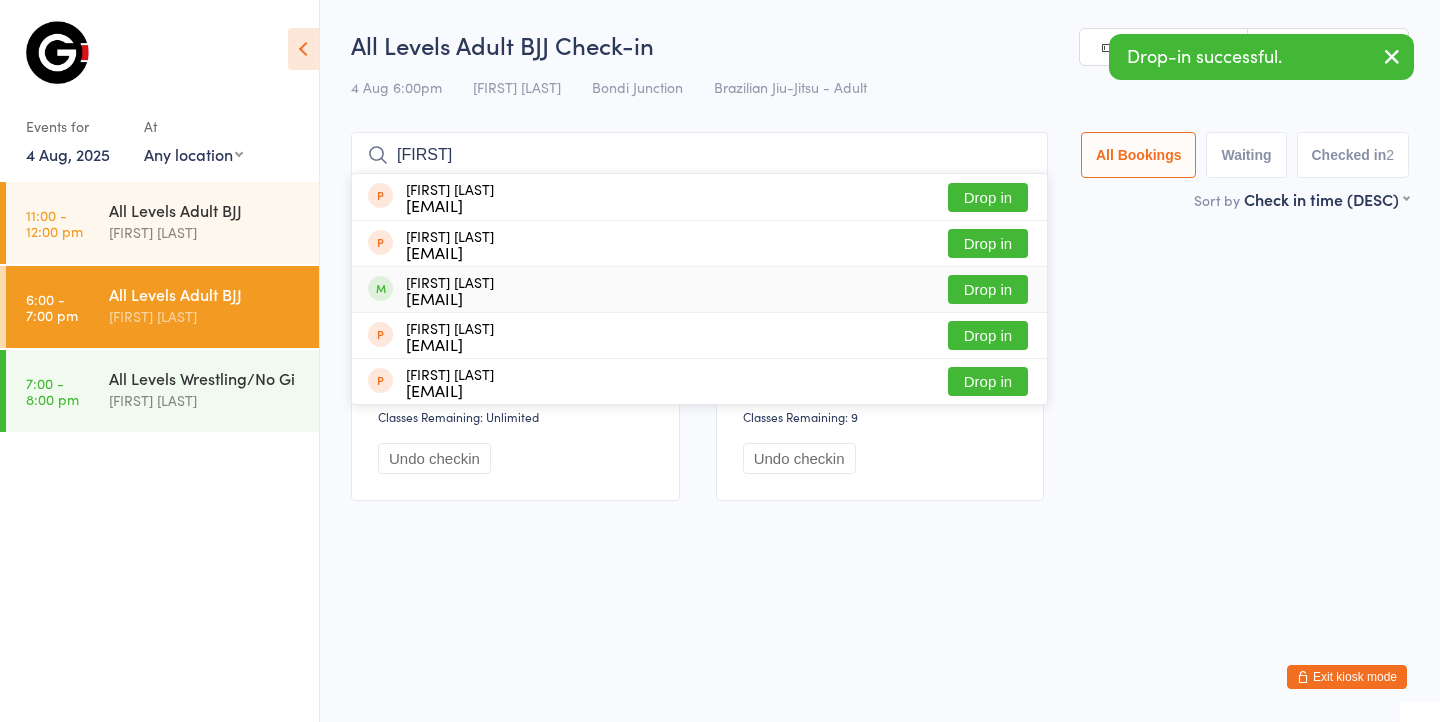 type on "felip" 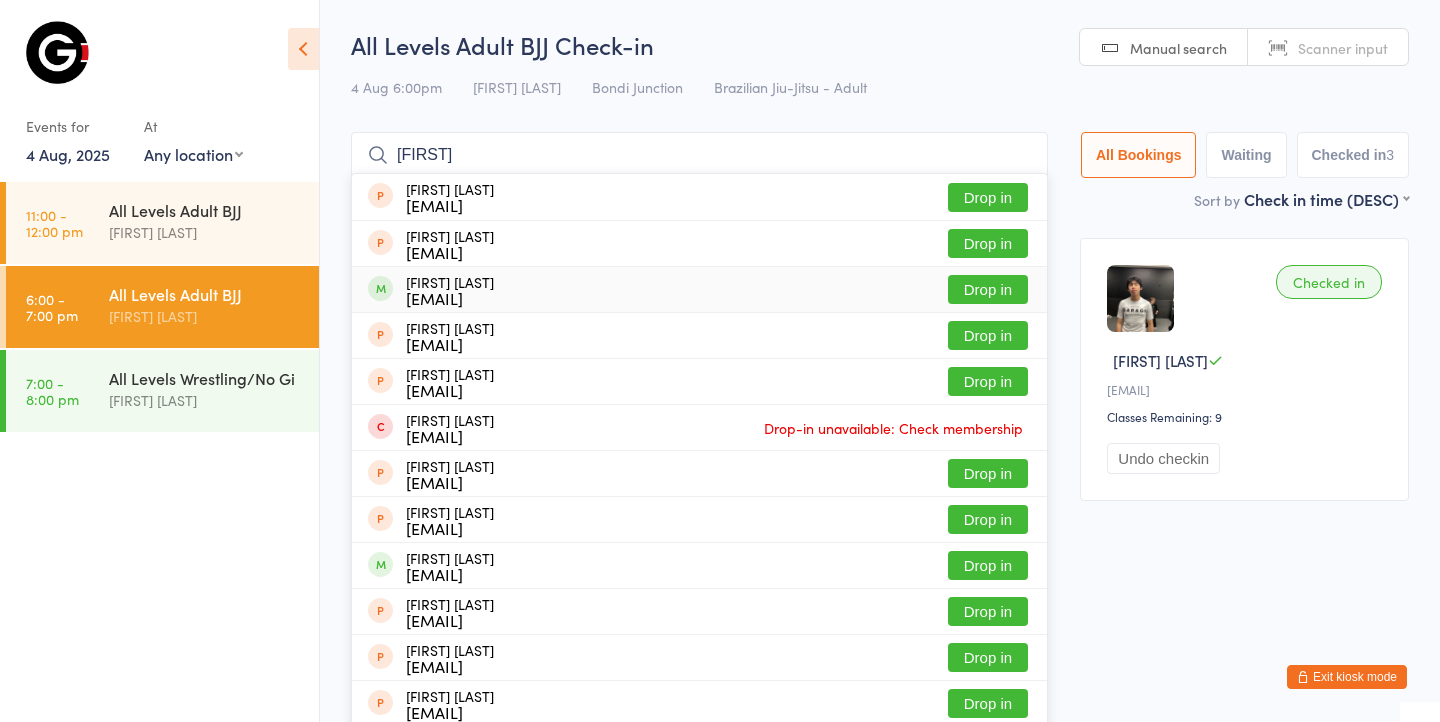 type on "calu" 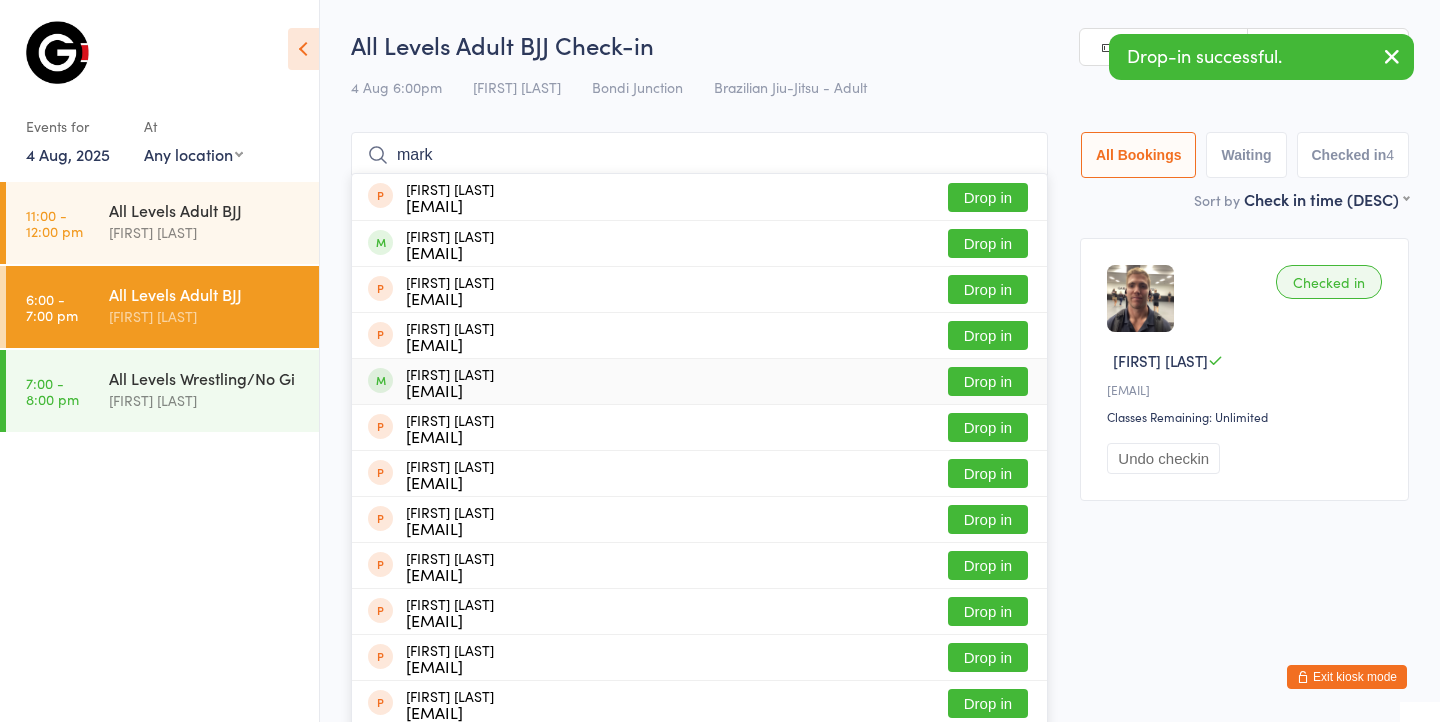 type on "mark" 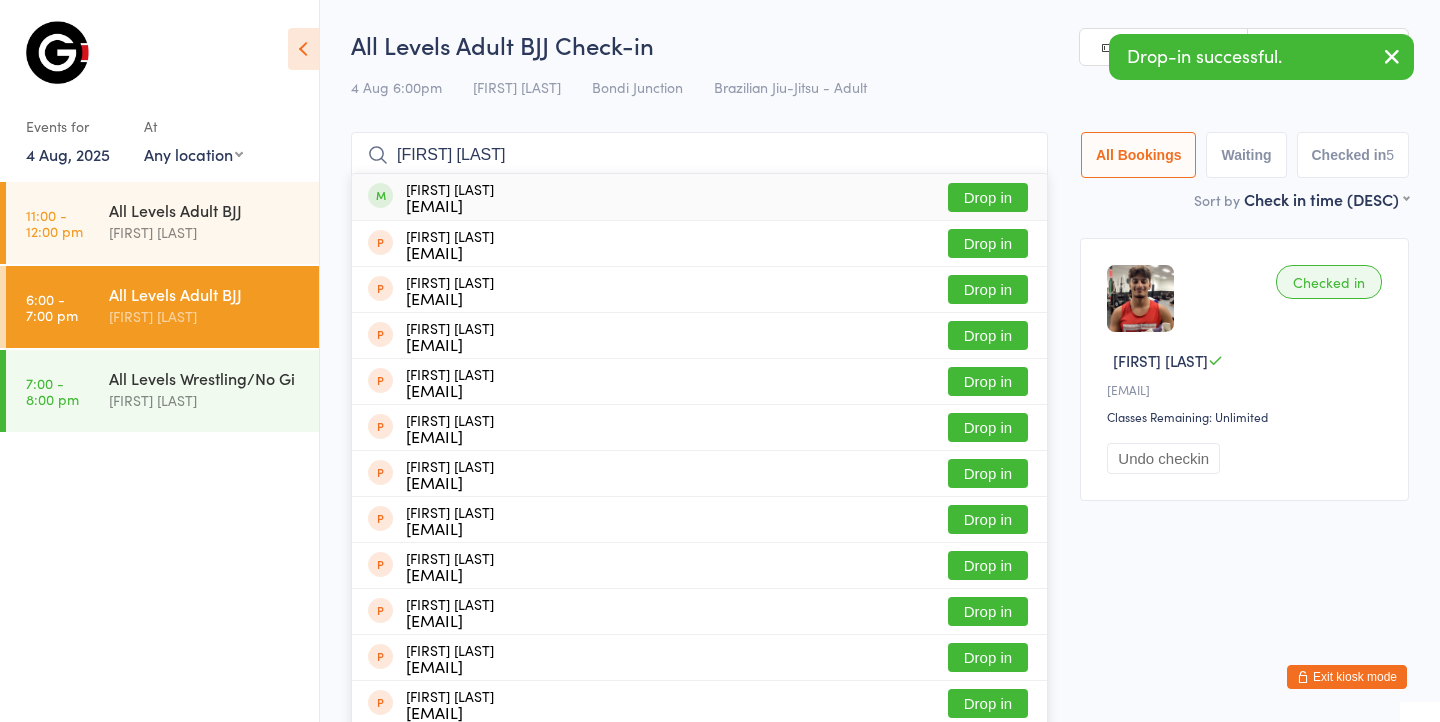type on "michael demarc" 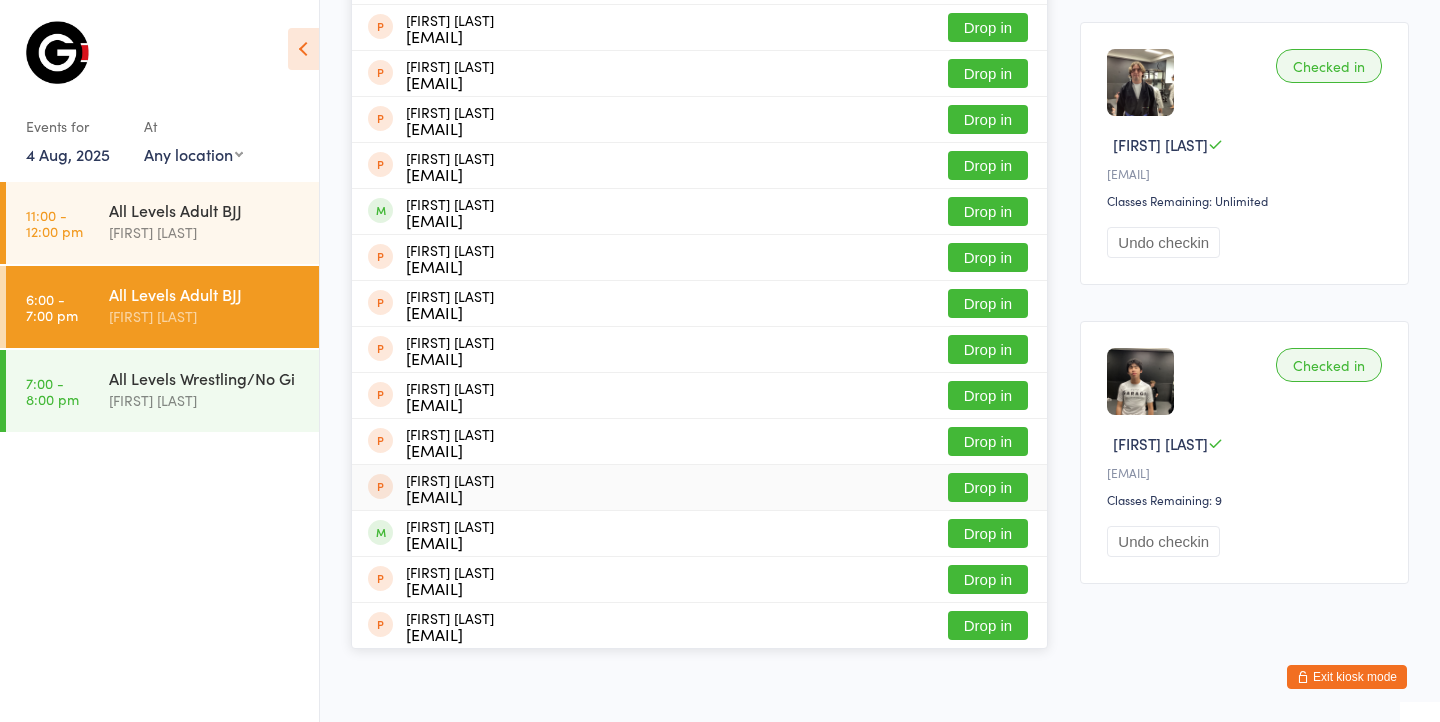 scroll, scrollTop: 0, scrollLeft: 0, axis: both 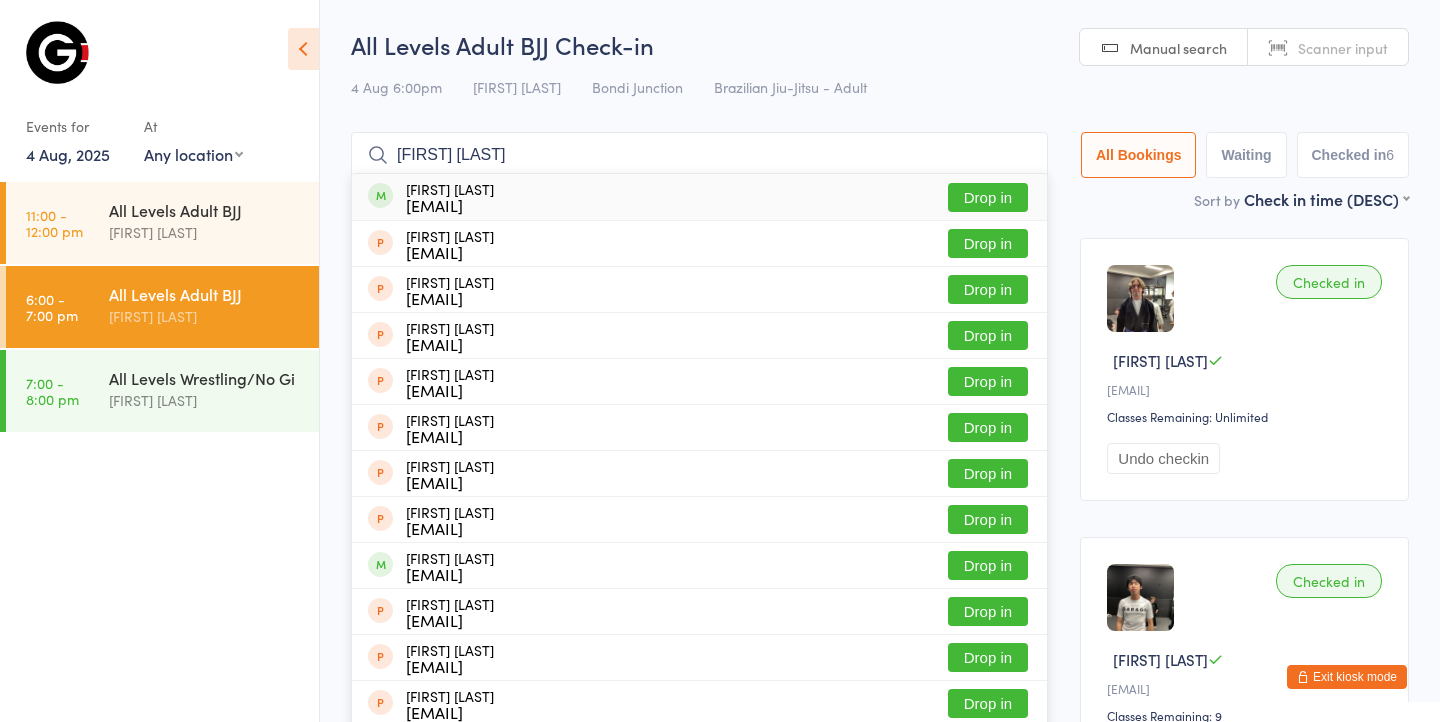 type on "james cl" 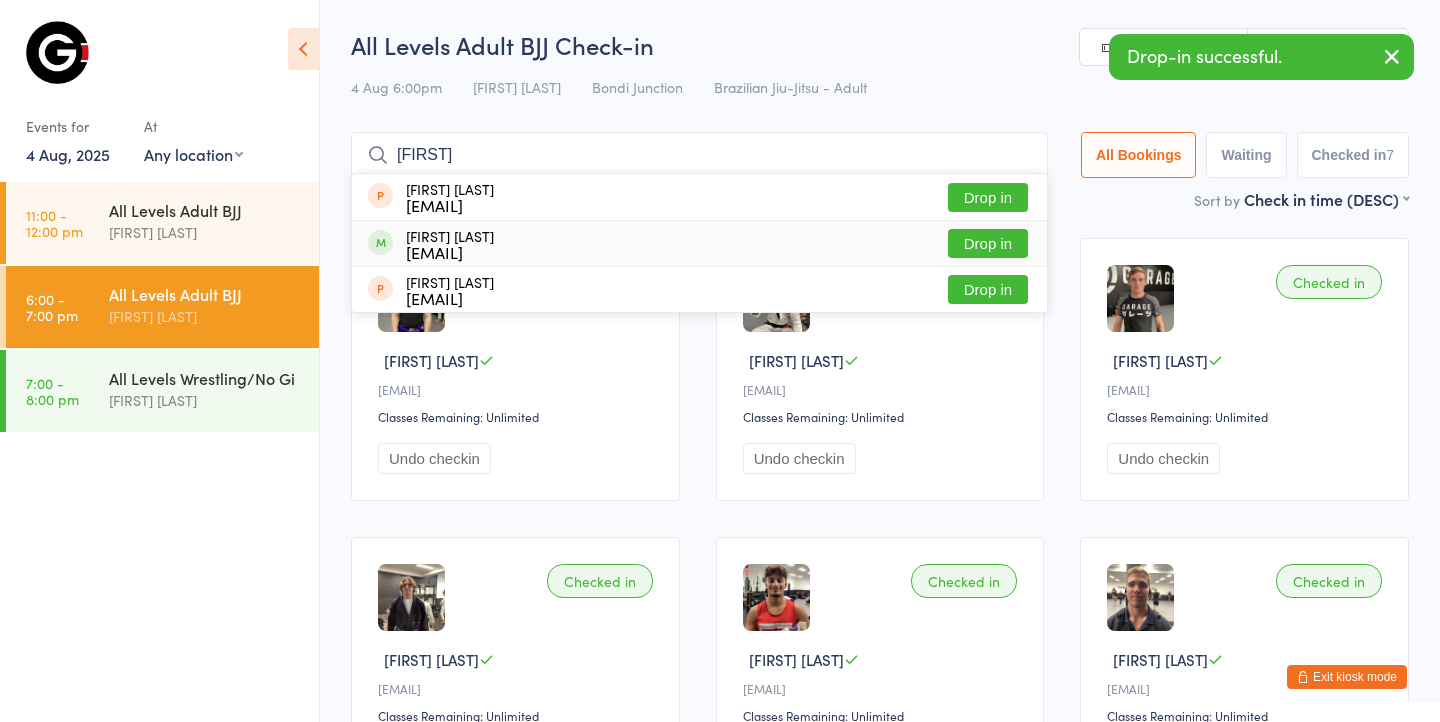 type on "cerr" 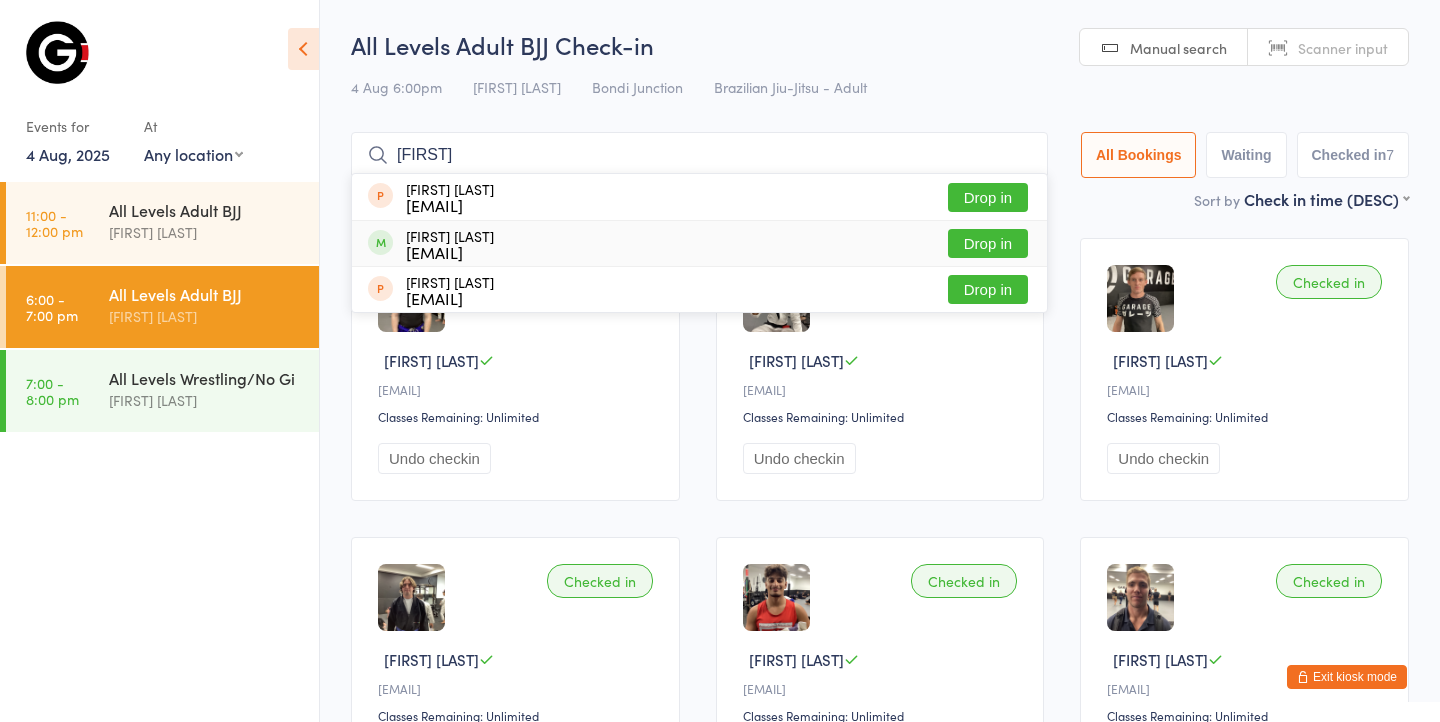 click on "Drop in" at bounding box center (988, 243) 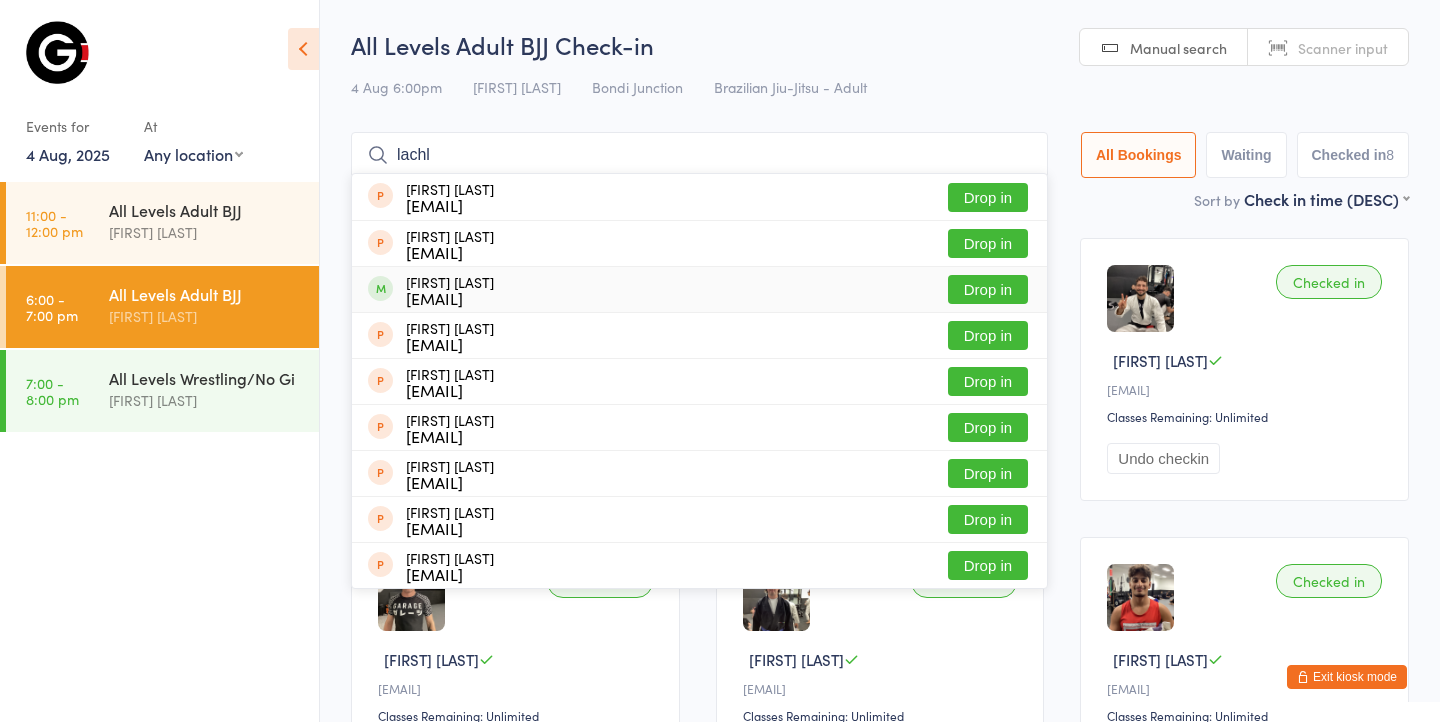 type on "lachl" 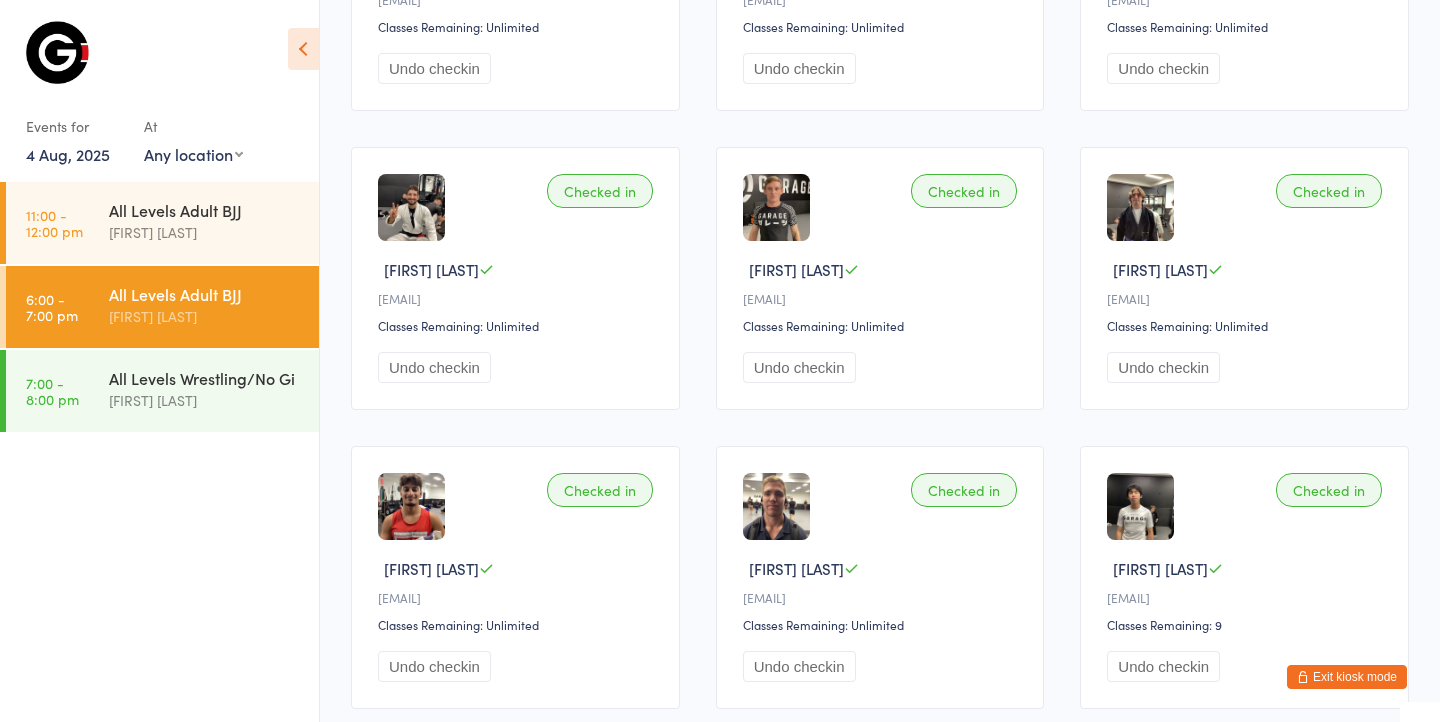 scroll, scrollTop: 514, scrollLeft: 0, axis: vertical 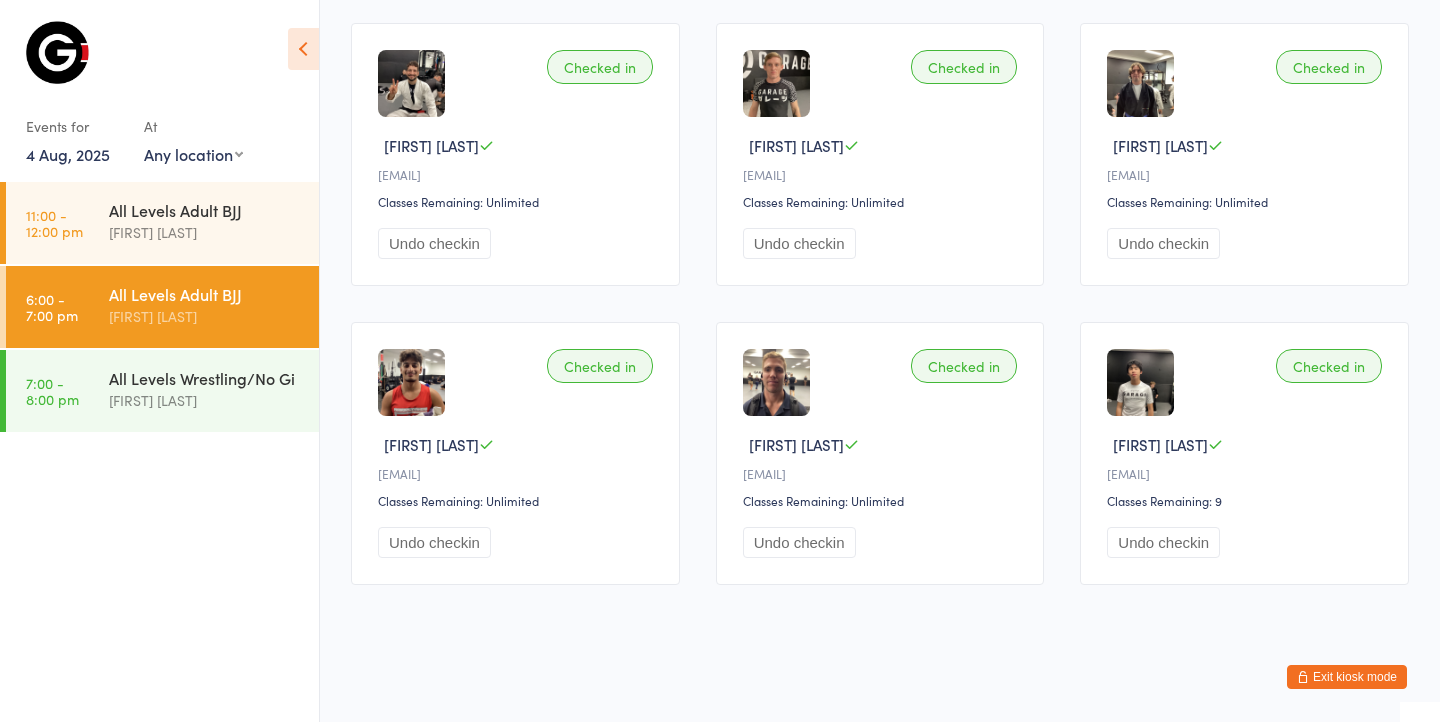 click on "You have now entered Kiosk Mode. Members will be able to check themselves in using the search field below. Click "Exit kiosk mode" below to exit Kiosk Mode at any time. Drop-in successful. Events for 4 Aug, 2025 4 Aug, 2025
August 2025
Sun Mon Tue Wed Thu Fri Sat
31
27
28
29
30
31
01
02
32
03
04
05
06
07
08
09
33
10
11
12
13
14
15
16
34
17
18
19
20
21
22" at bounding box center [720, -153] 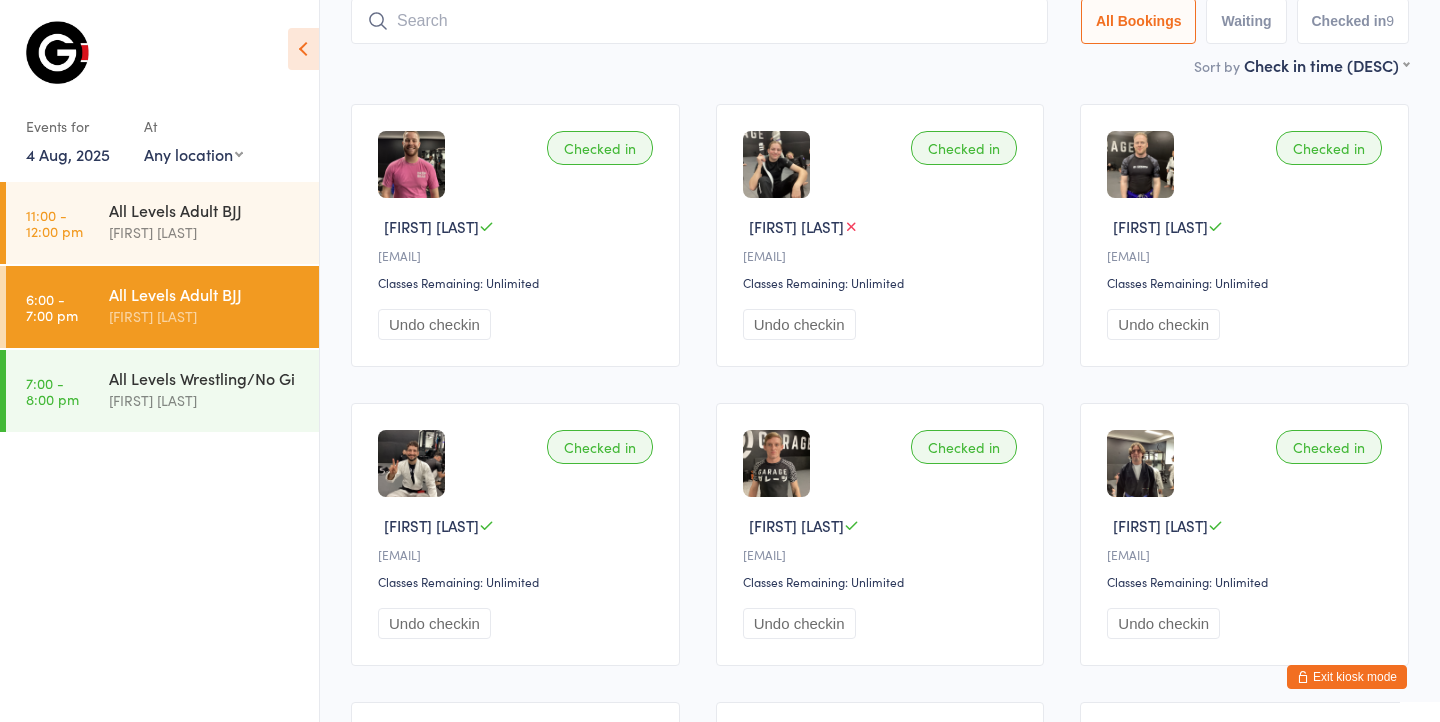 scroll, scrollTop: 0, scrollLeft: 0, axis: both 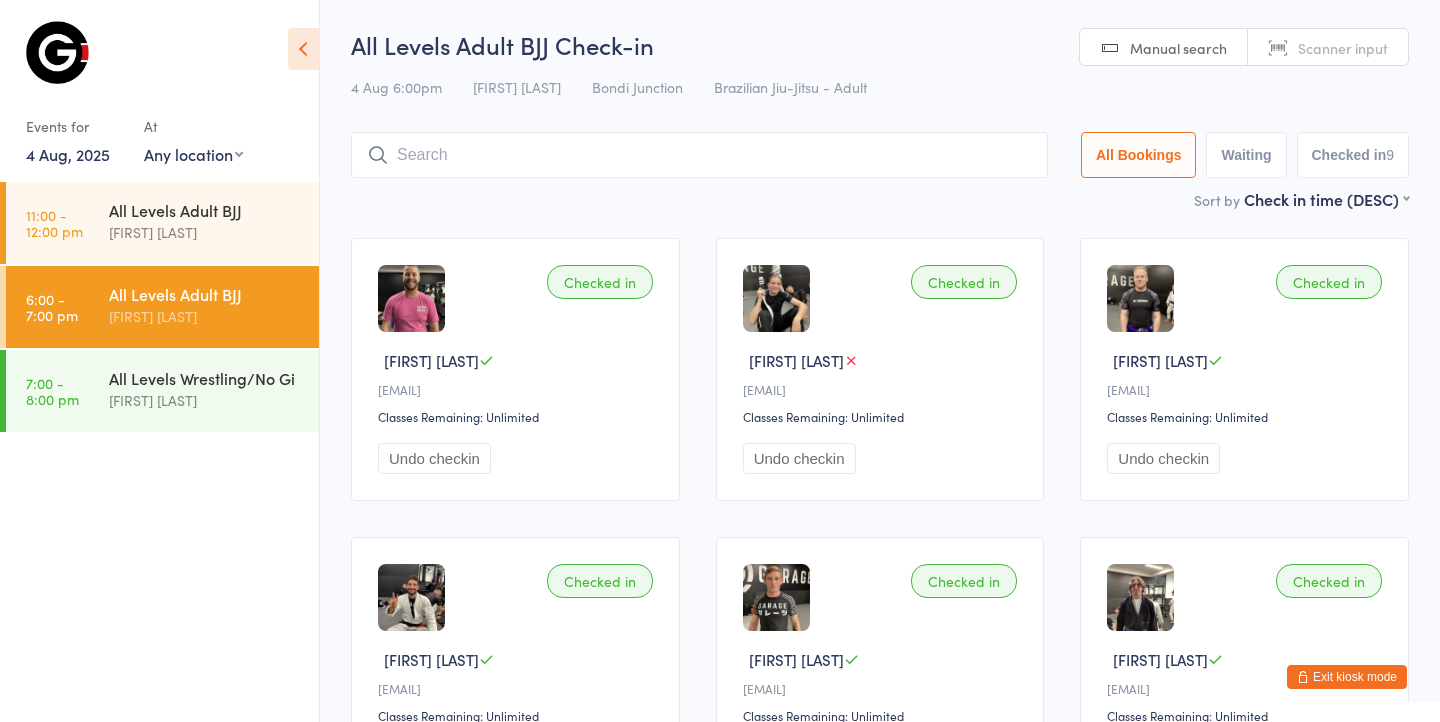 click at bounding box center (699, 155) 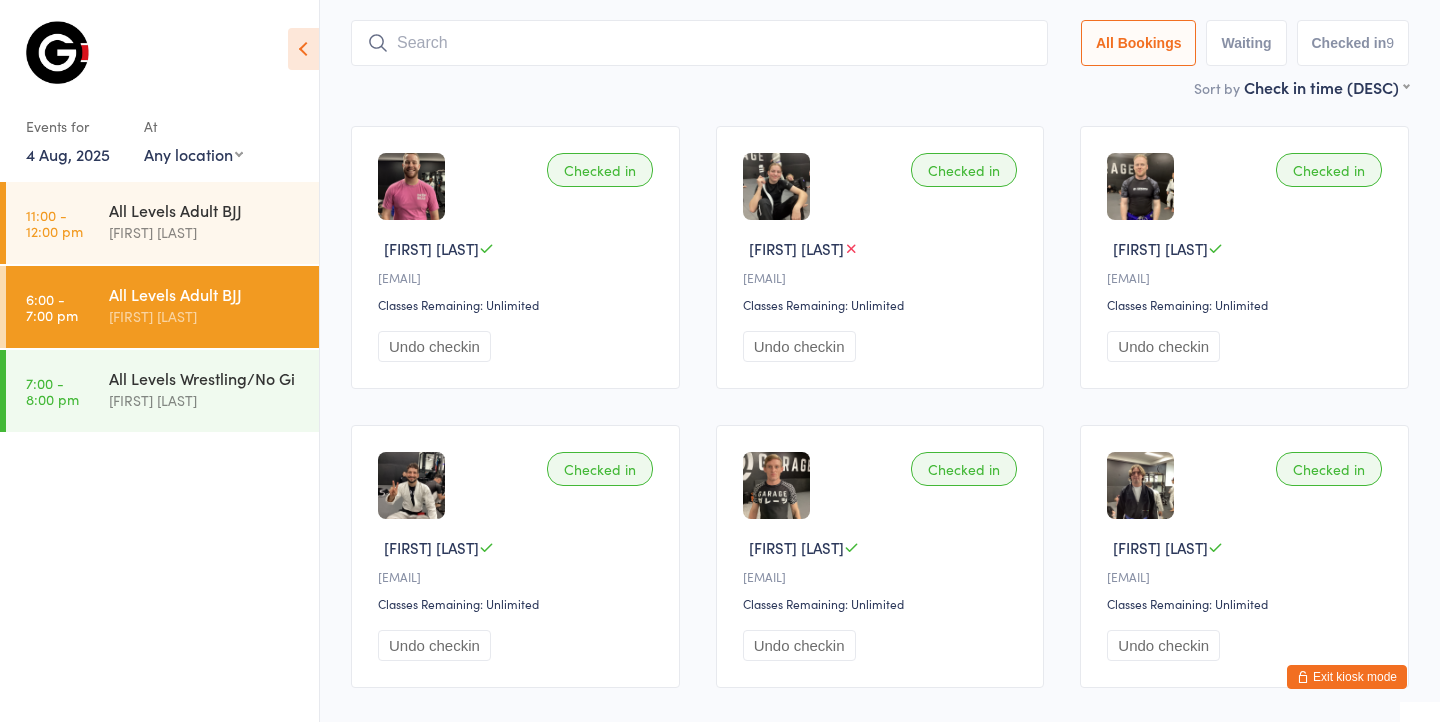 scroll, scrollTop: 133, scrollLeft: 0, axis: vertical 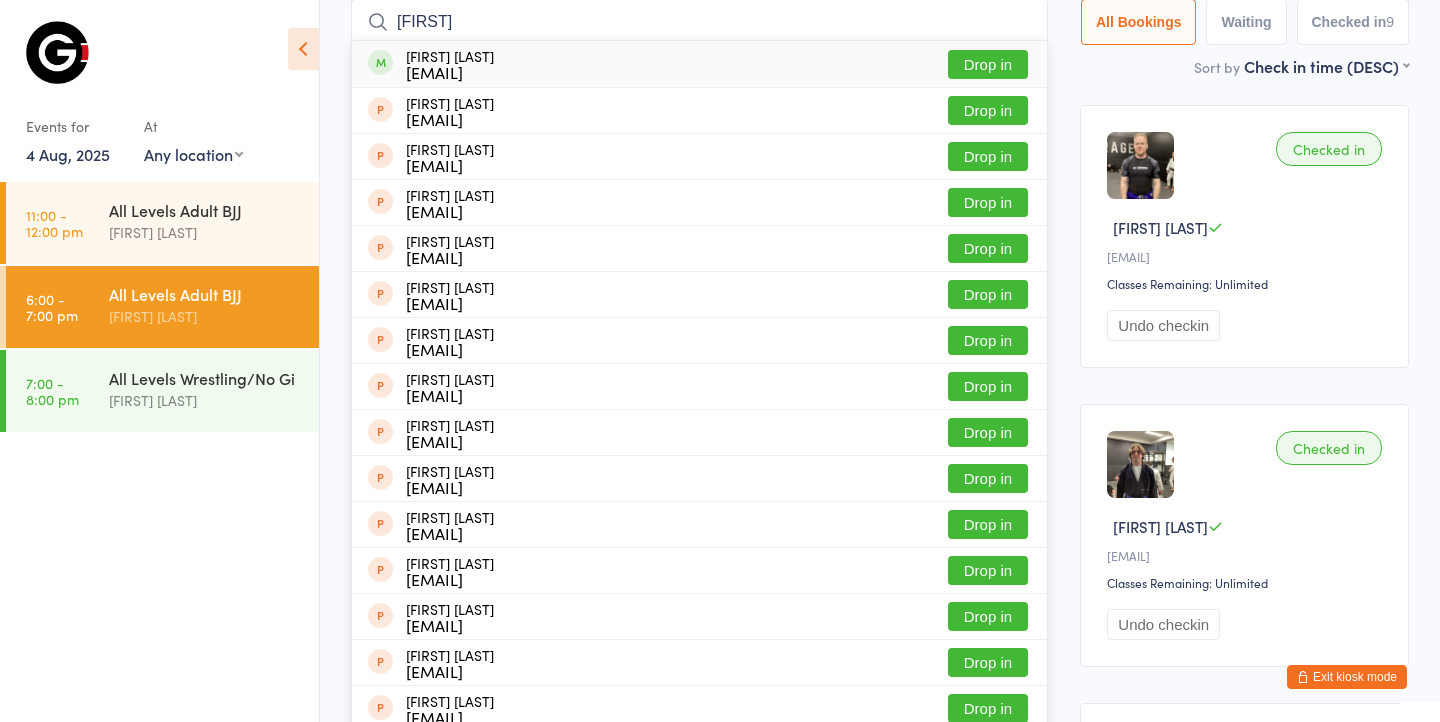 type on "samir" 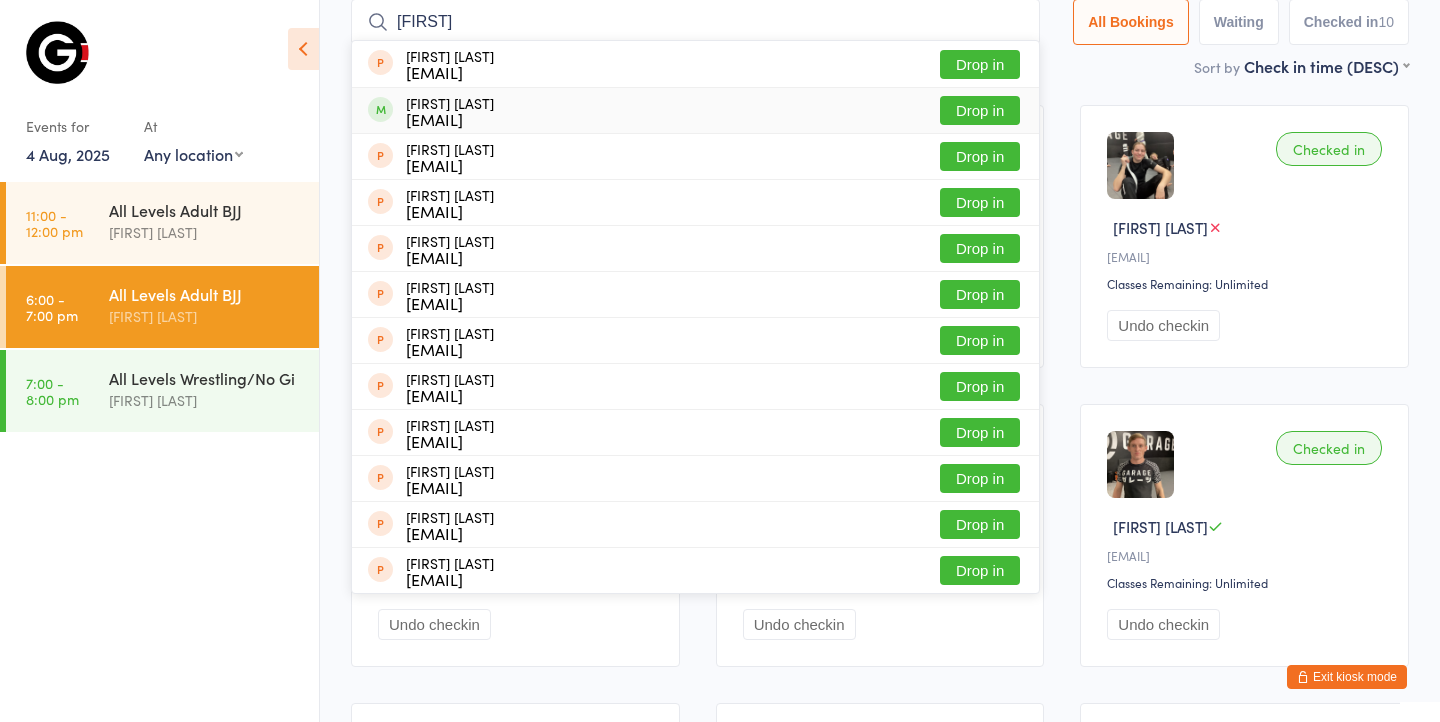 type on "darre" 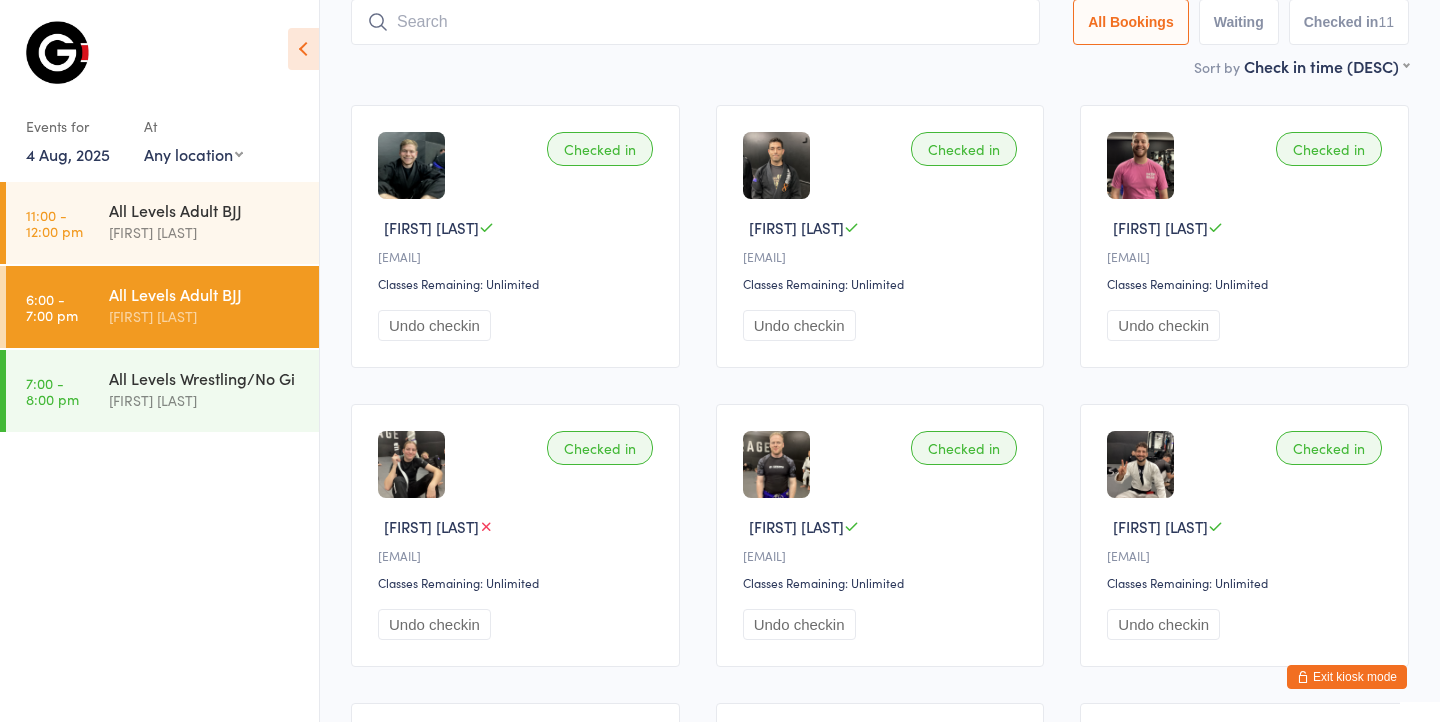 click on "Checked in Darren P  D••••••••••••••8@gmail.com Classes Remaining: Unlimited   Undo checkin Checked in Samir B  S••••••••••••t@gmail.com Classes Remaining: Unlimited   Undo checkin Checked in Lachlan P  L••••••••••••e@gmail.com Classes Remaining: Unlimited   Undo checkin Checked in Cerrus N  j•••••••••••••••••s@gmail.com Classes Remaining: Unlimited   Undo checkin Checked in James C  J••••••••••••9@hotmail.co.uk Classes Remaining: Unlimited   Undo checkin Checked in Michael D  m•••••6@gmail.com Classes Remaining: Unlimited   Undo checkin Checked in Mark S  m•••••••b@gmail.com Classes Remaining: Unlimited   Undo checkin Checked in Calum A  c••••••••••9@hotmail.com Classes Remaining: Unlimited   Undo checkin Checked in Felipe G  f•••••••••••y@gmail.com Classes Remaining: Unlimited   Undo checkin Checked in Hugo B" at bounding box center (880, 685) 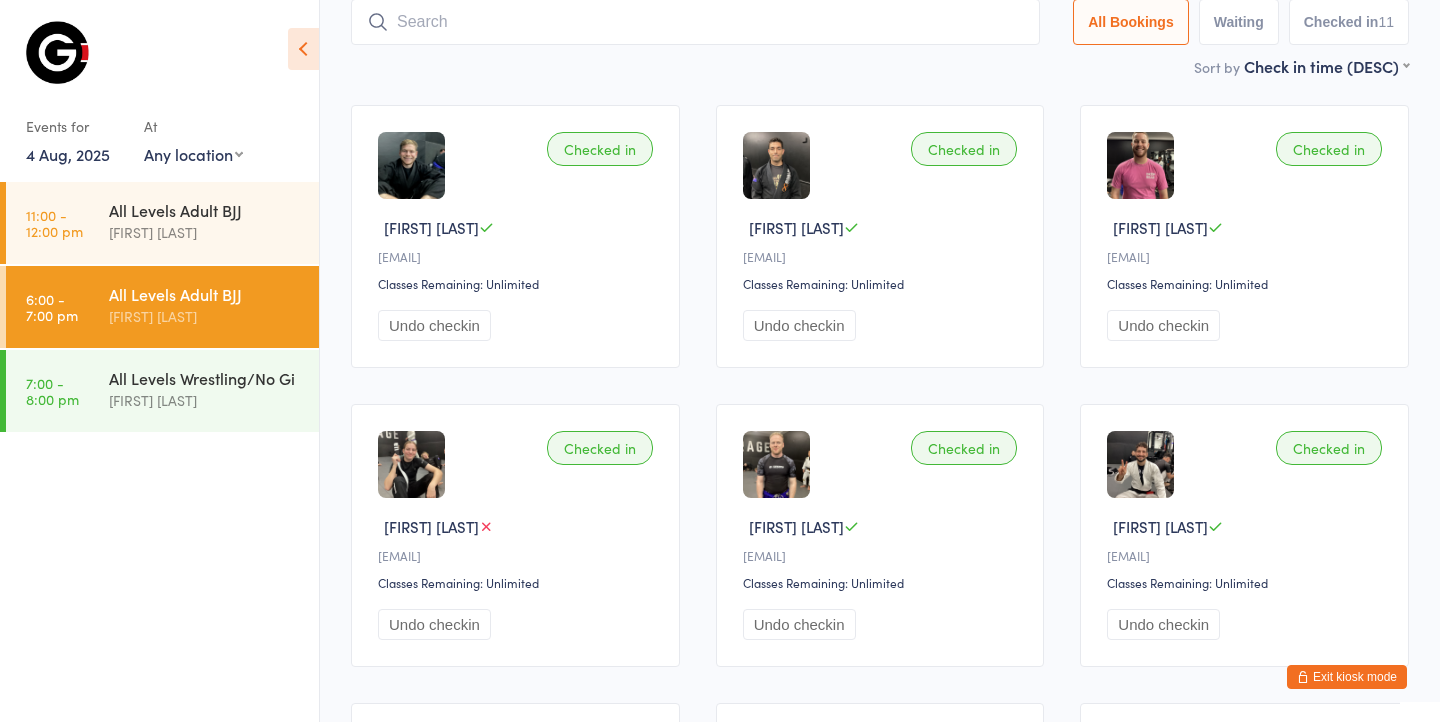 click at bounding box center [695, 22] 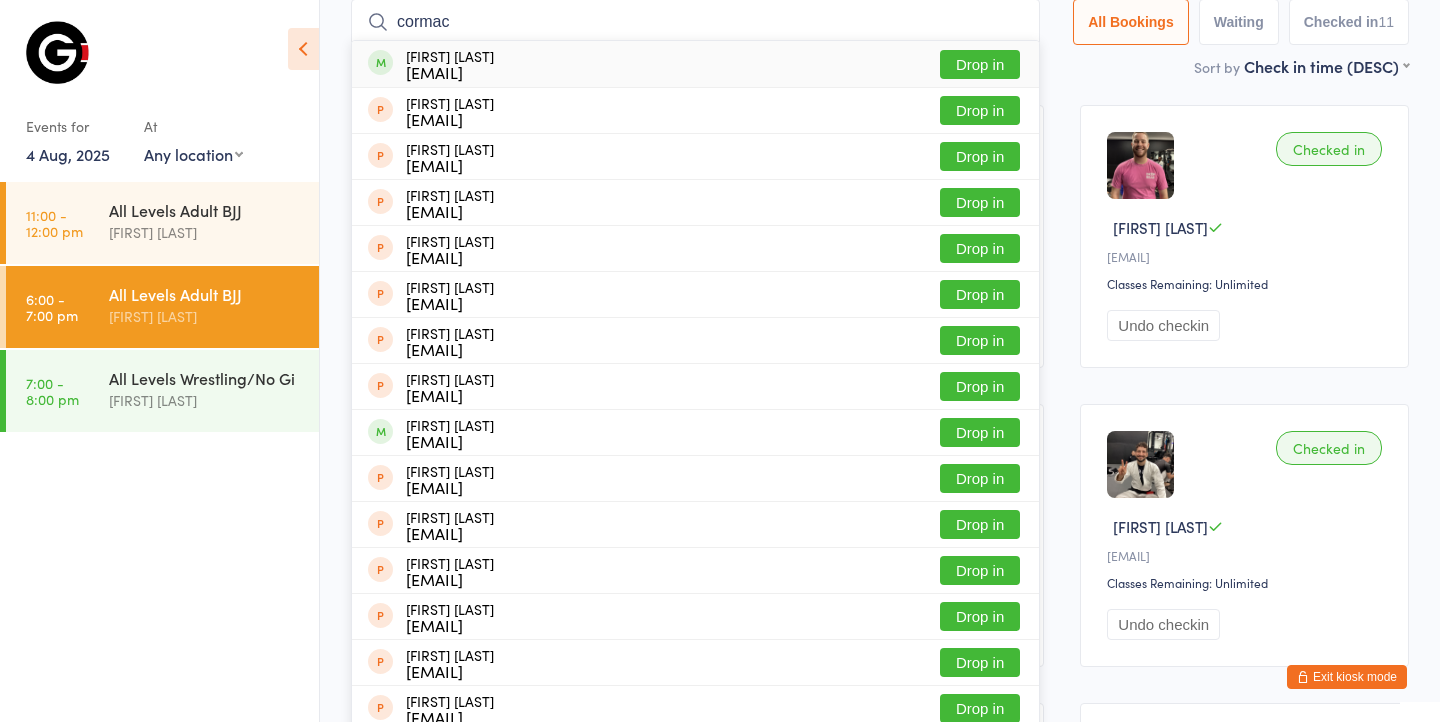 type on "cormac" 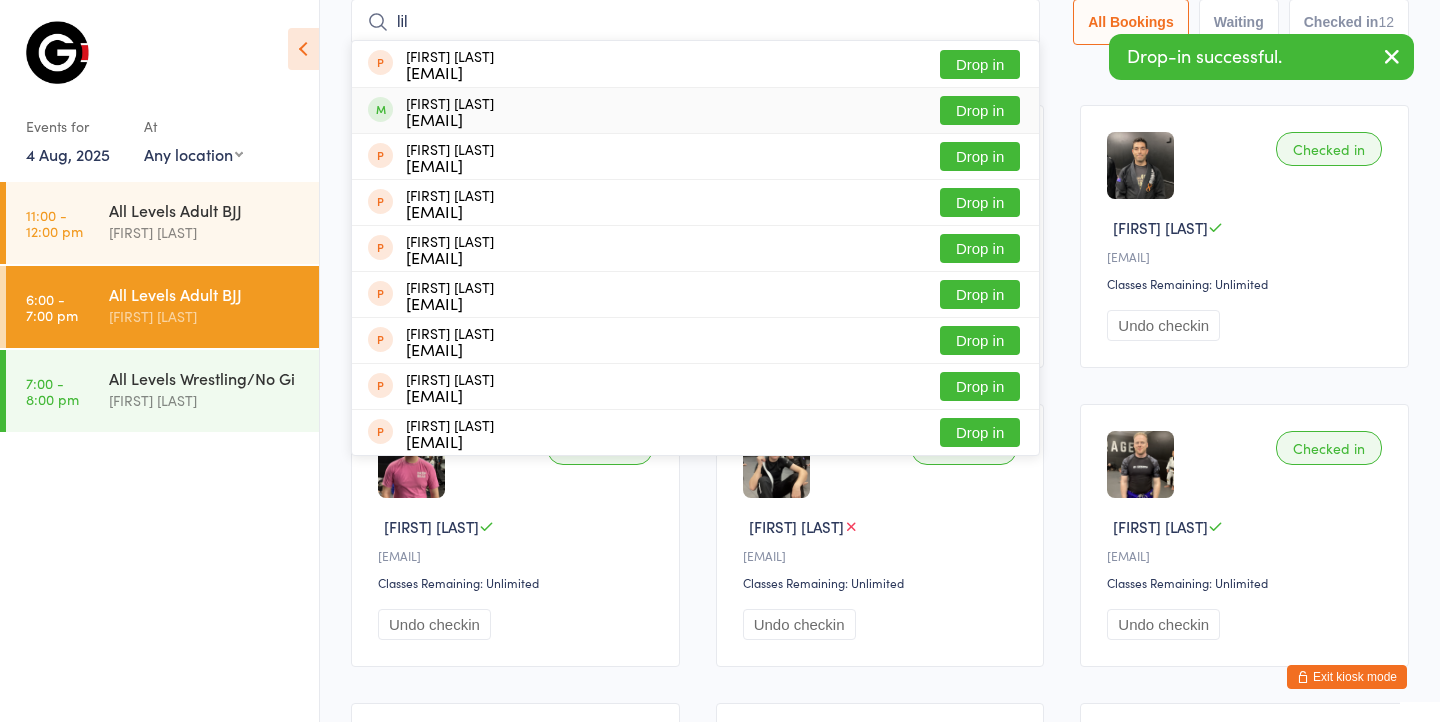 type on "lil" 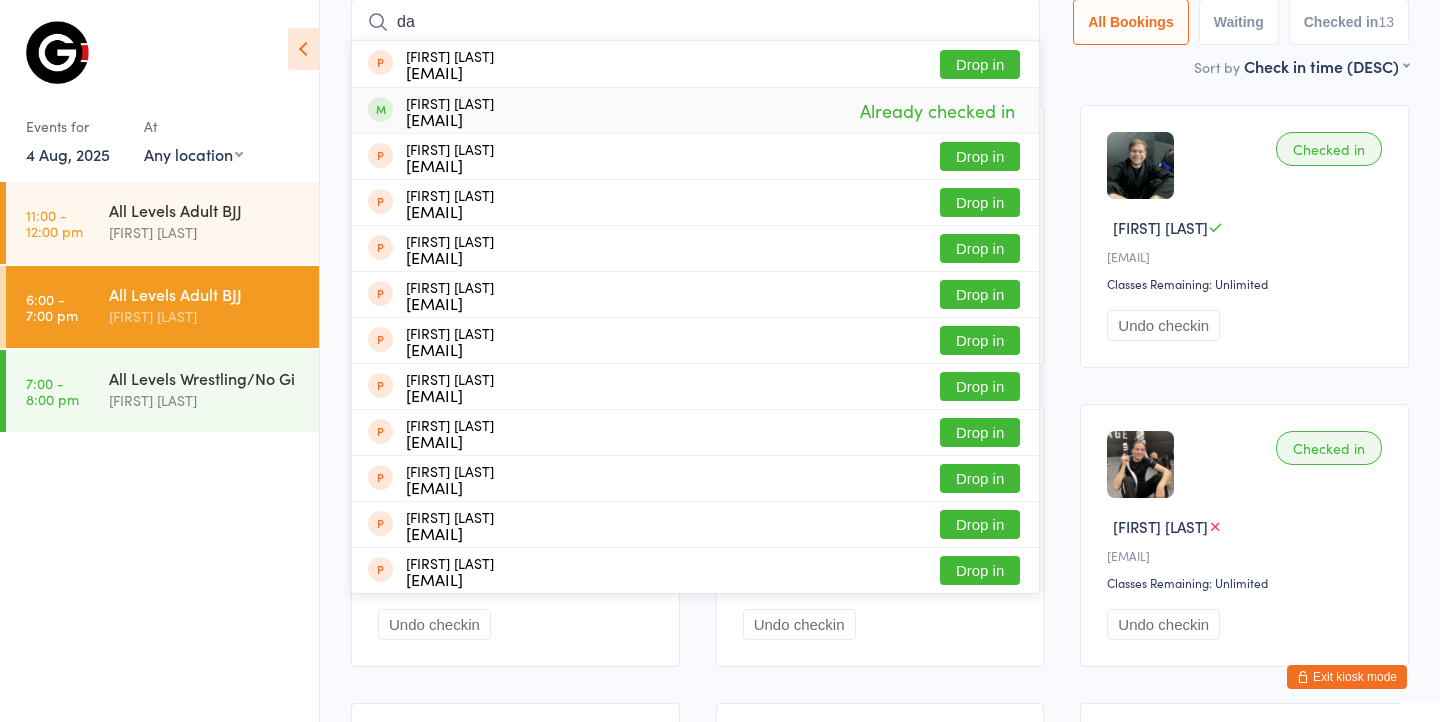 type on "d" 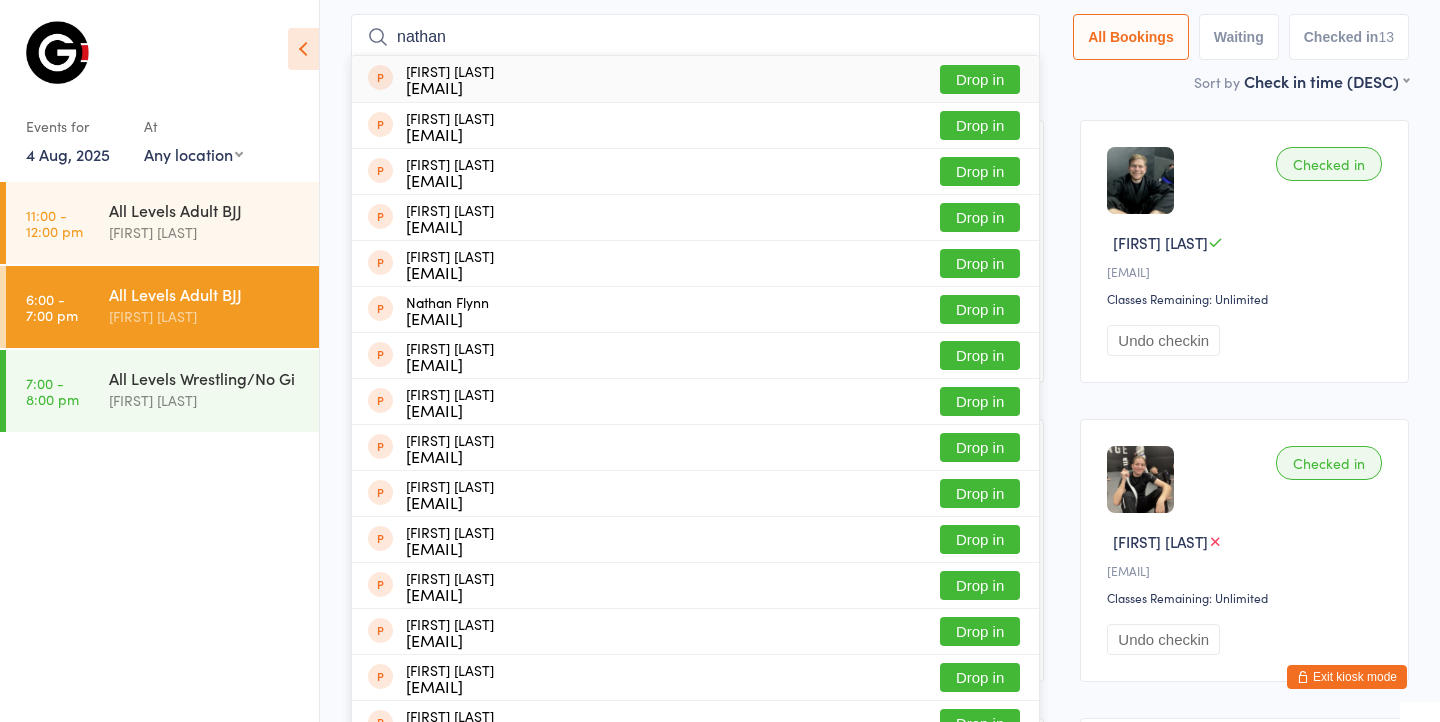 scroll, scrollTop: 124, scrollLeft: 0, axis: vertical 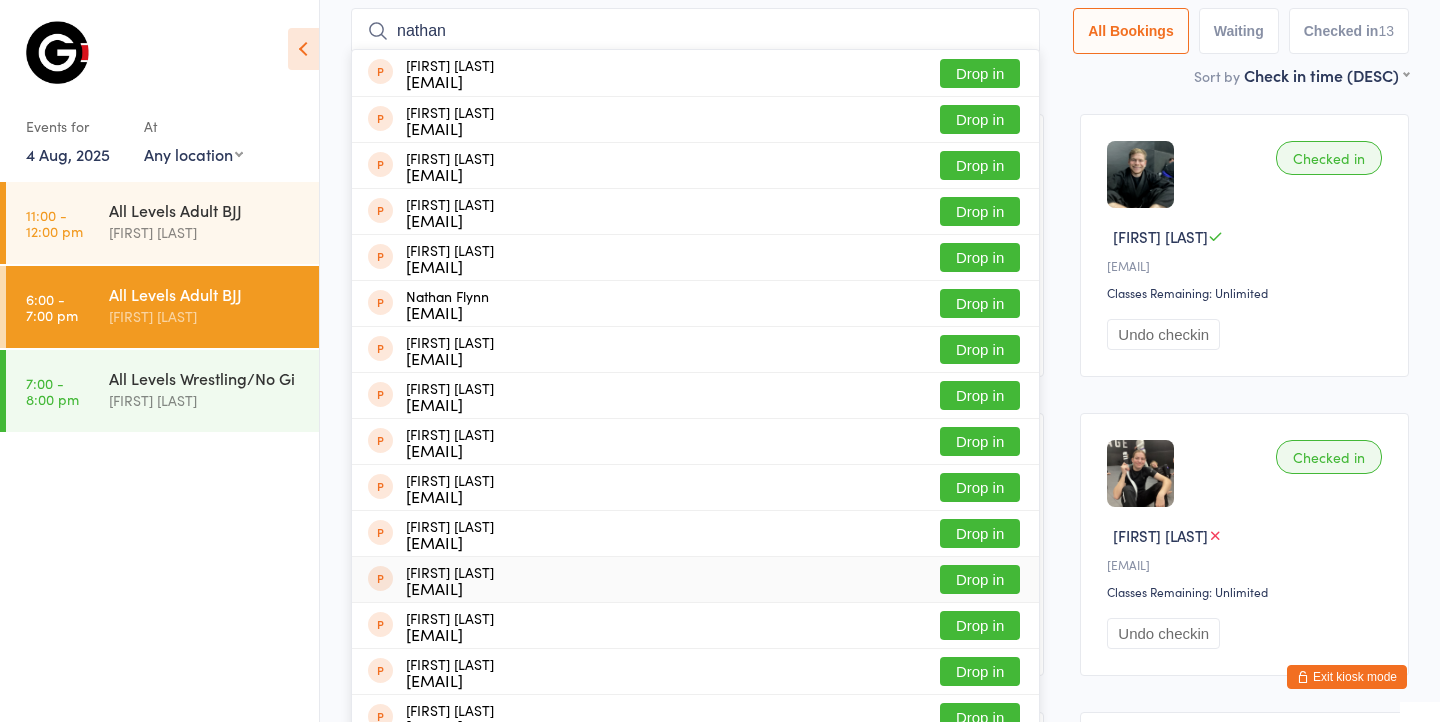 type on "nathan" 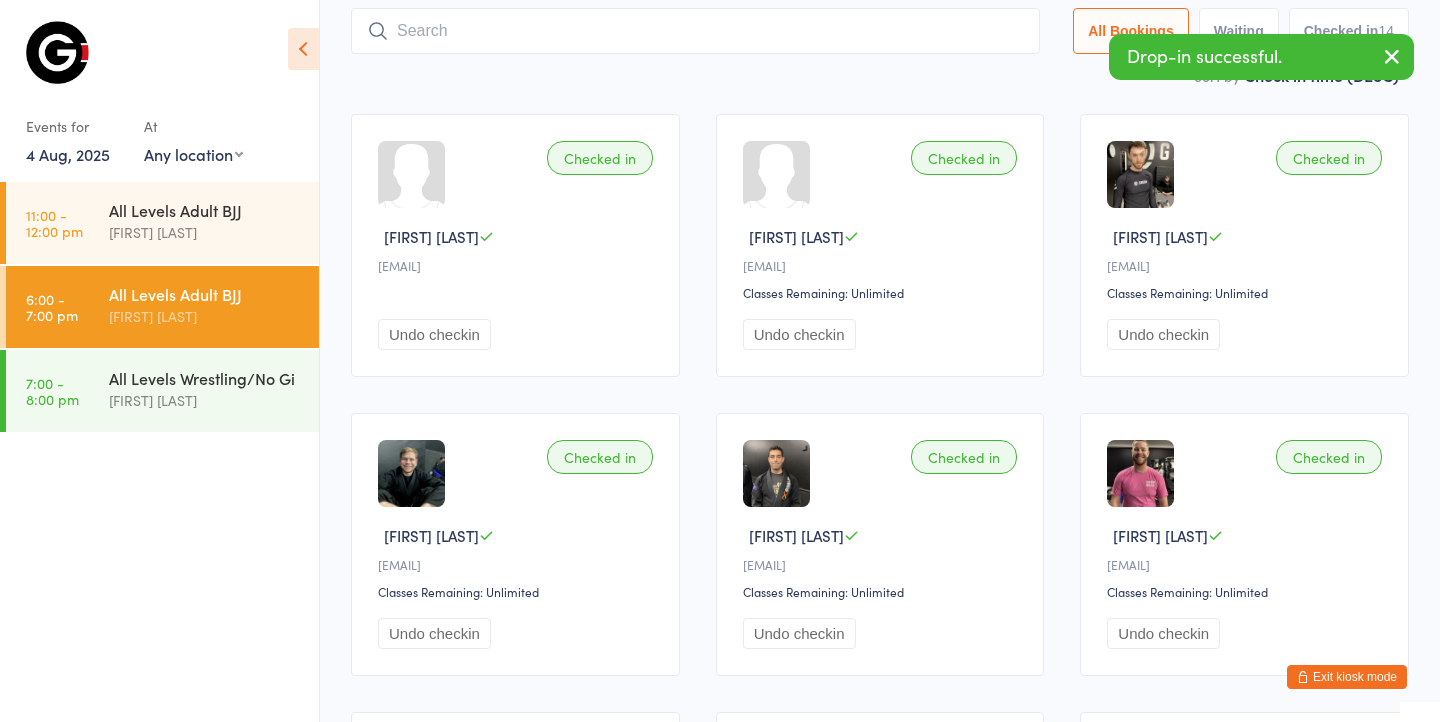 click at bounding box center (695, 31) 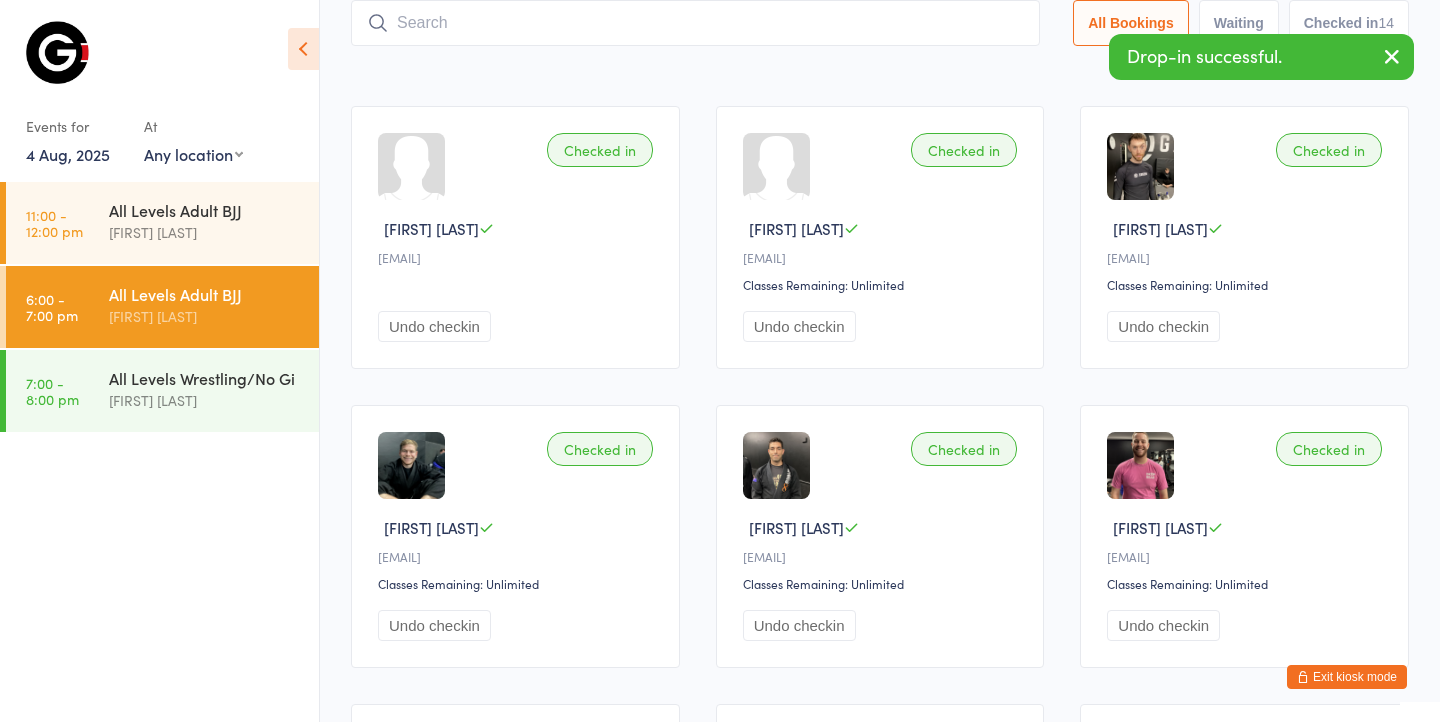scroll, scrollTop: 133, scrollLeft: 0, axis: vertical 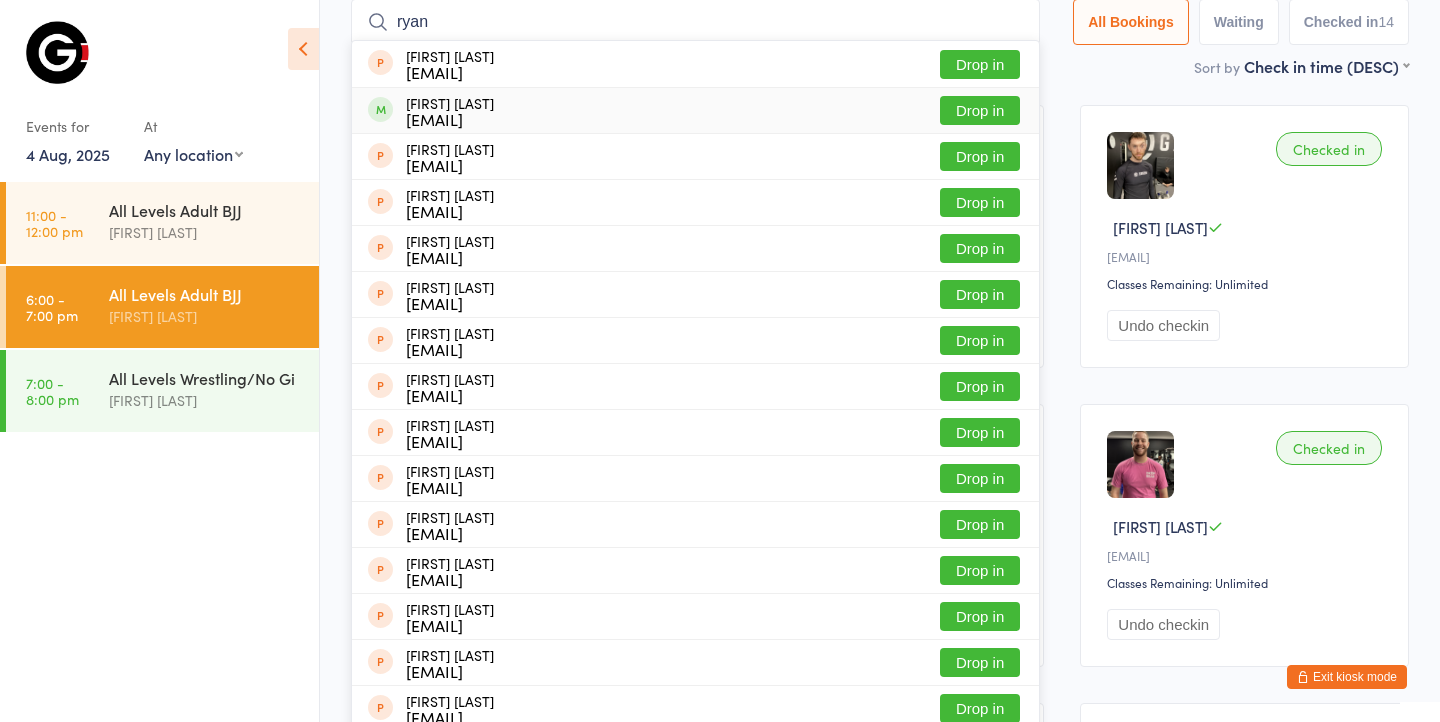 type on "ryan" 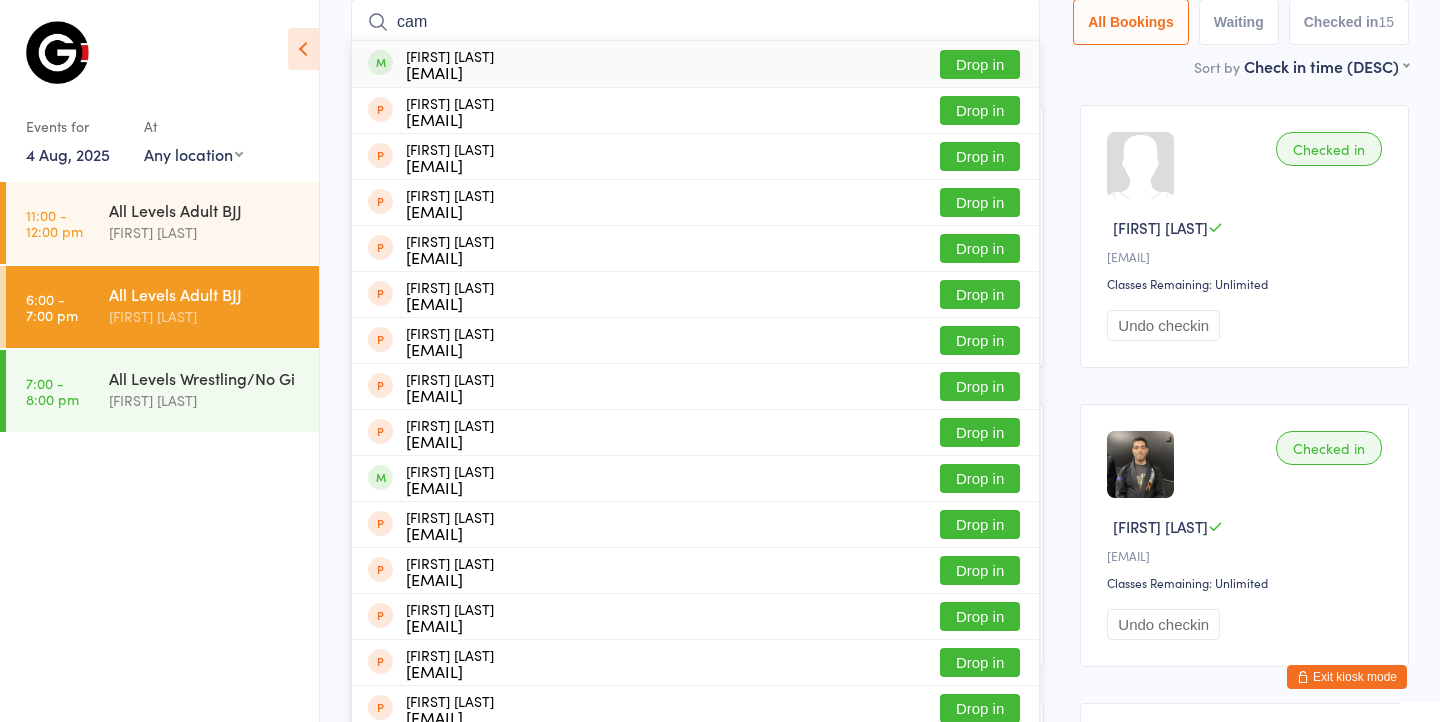 type on "cam" 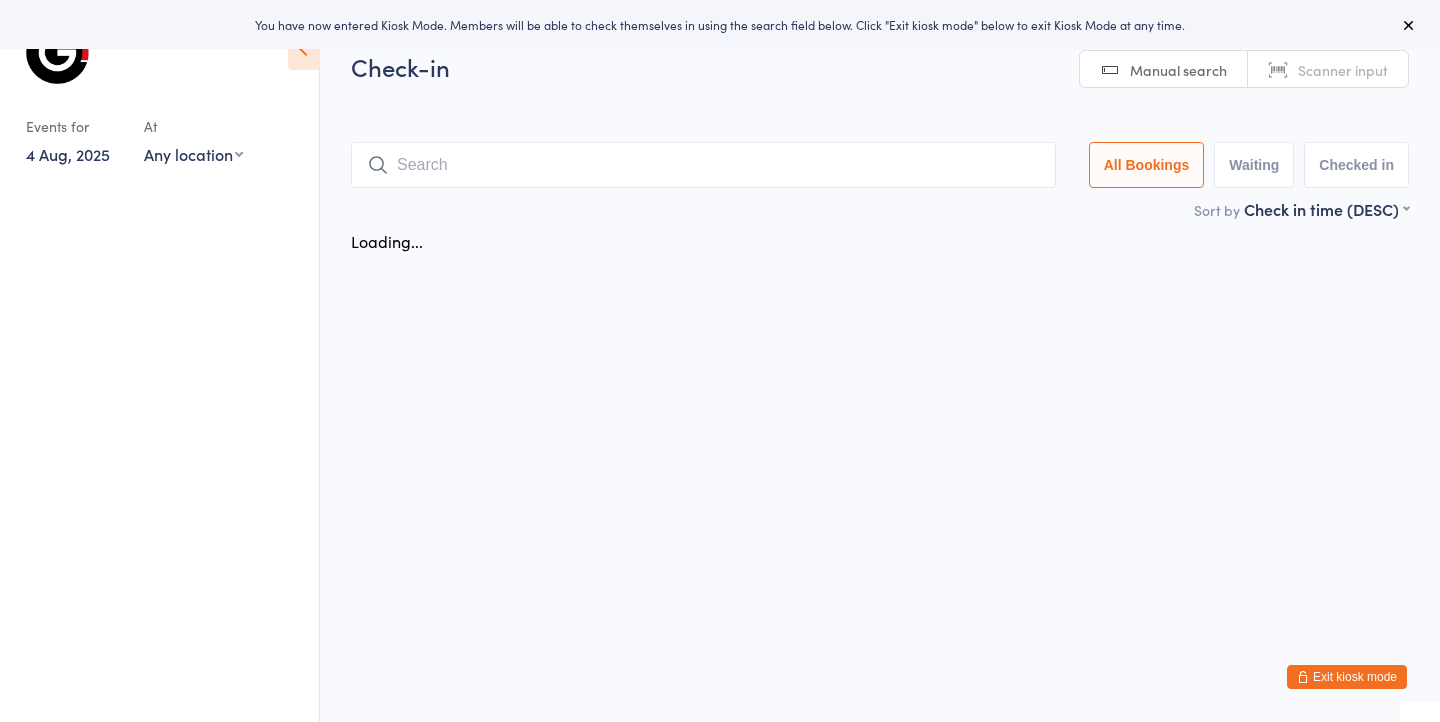 scroll, scrollTop: 0, scrollLeft: 0, axis: both 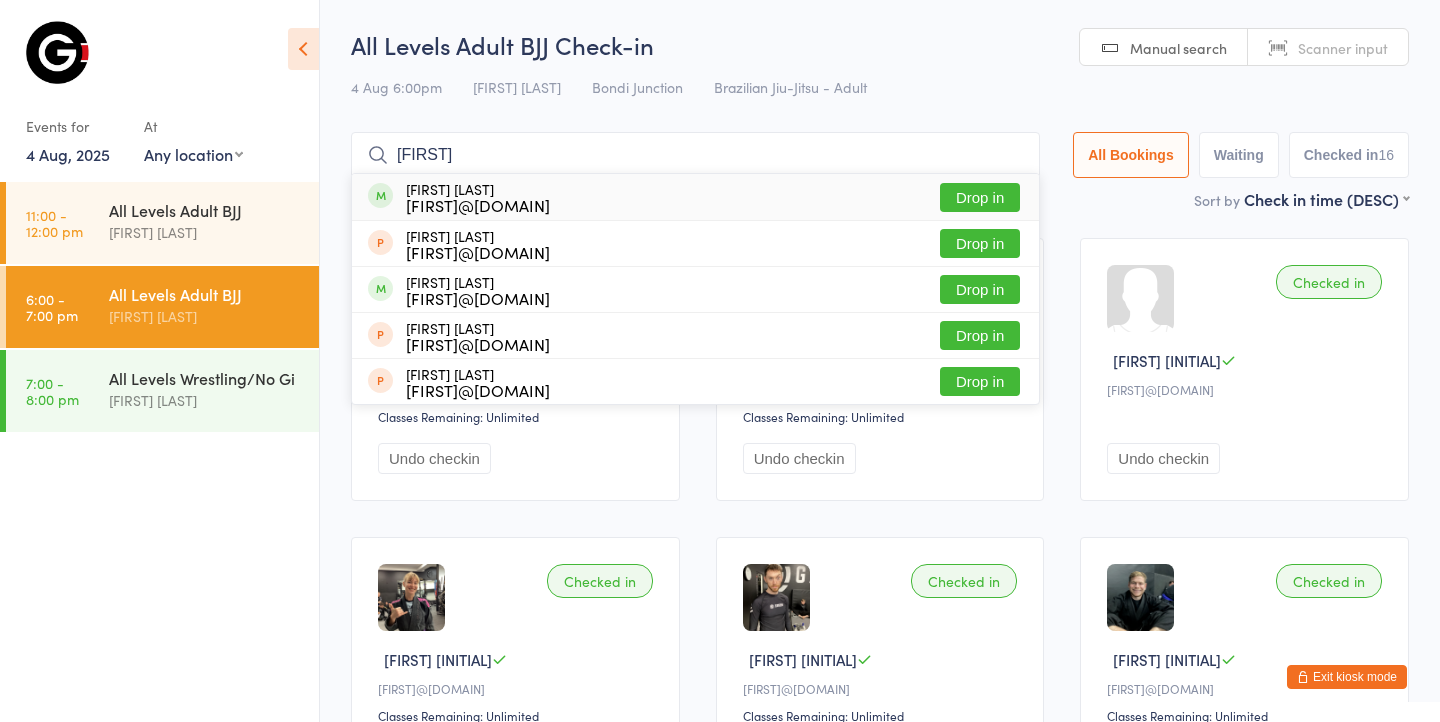 type on "[FIRST]" 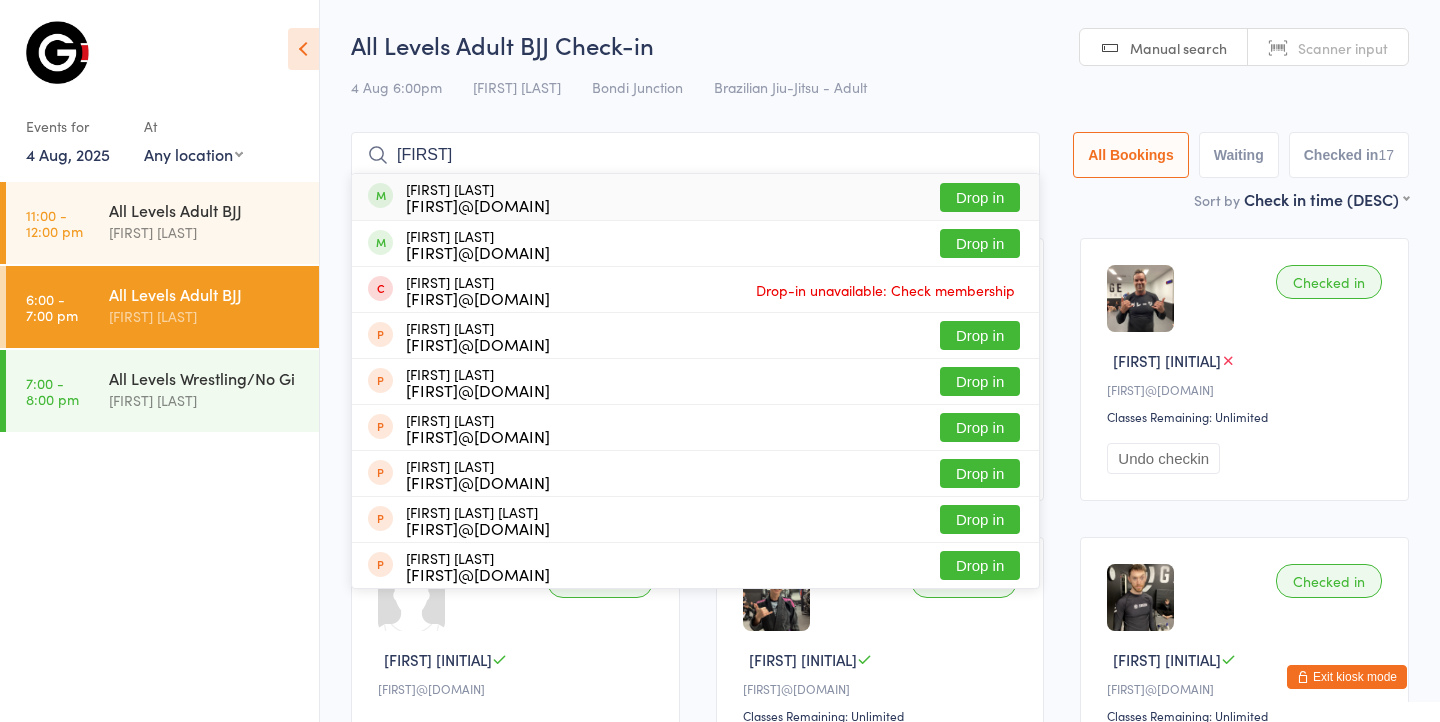 type on "[FIRST]" 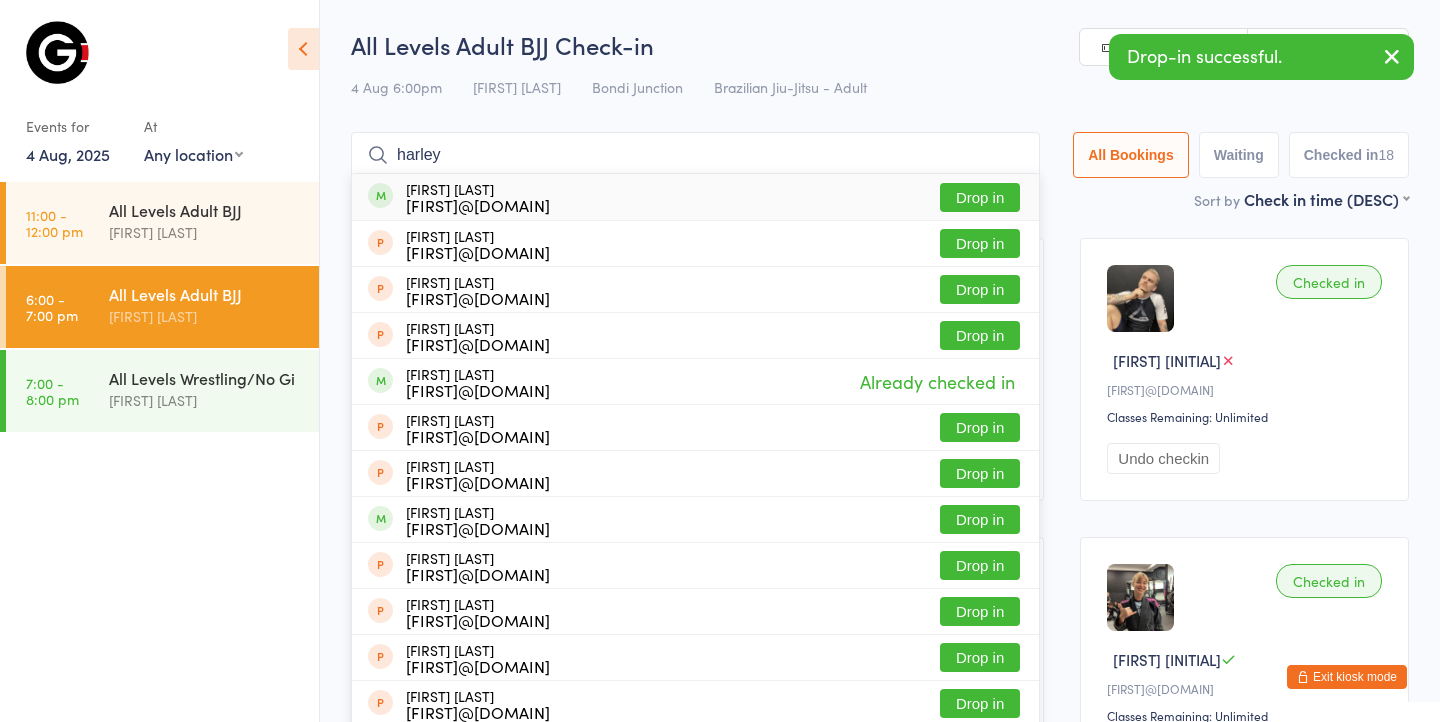 type on "harley" 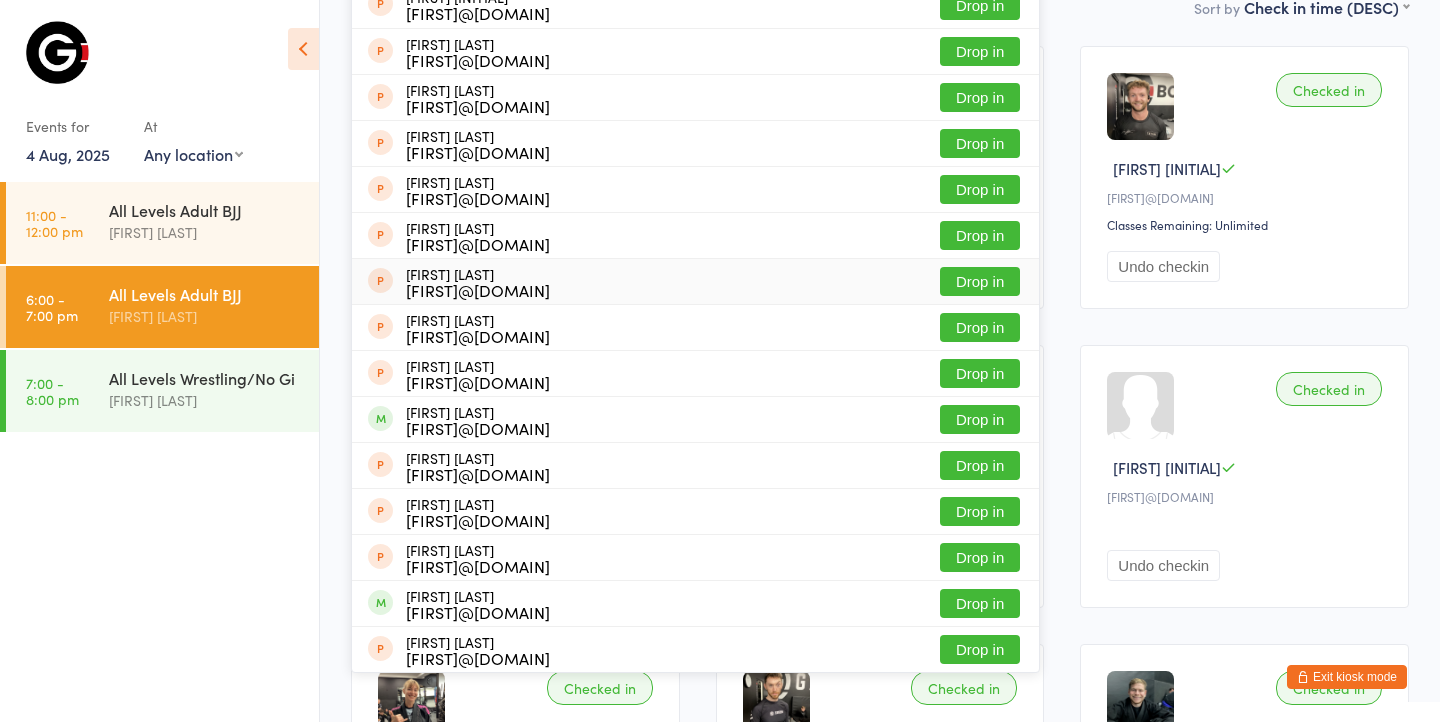 scroll, scrollTop: 203, scrollLeft: 0, axis: vertical 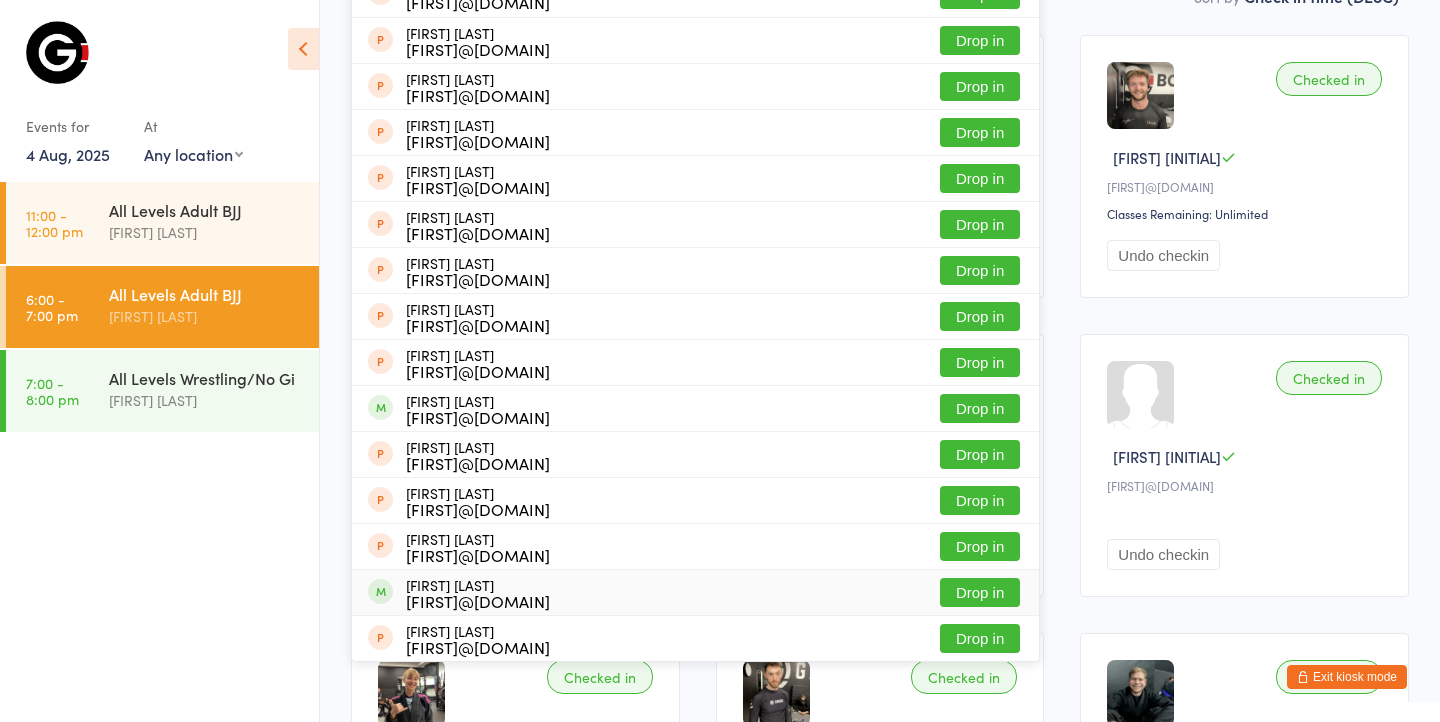 type on "josh" 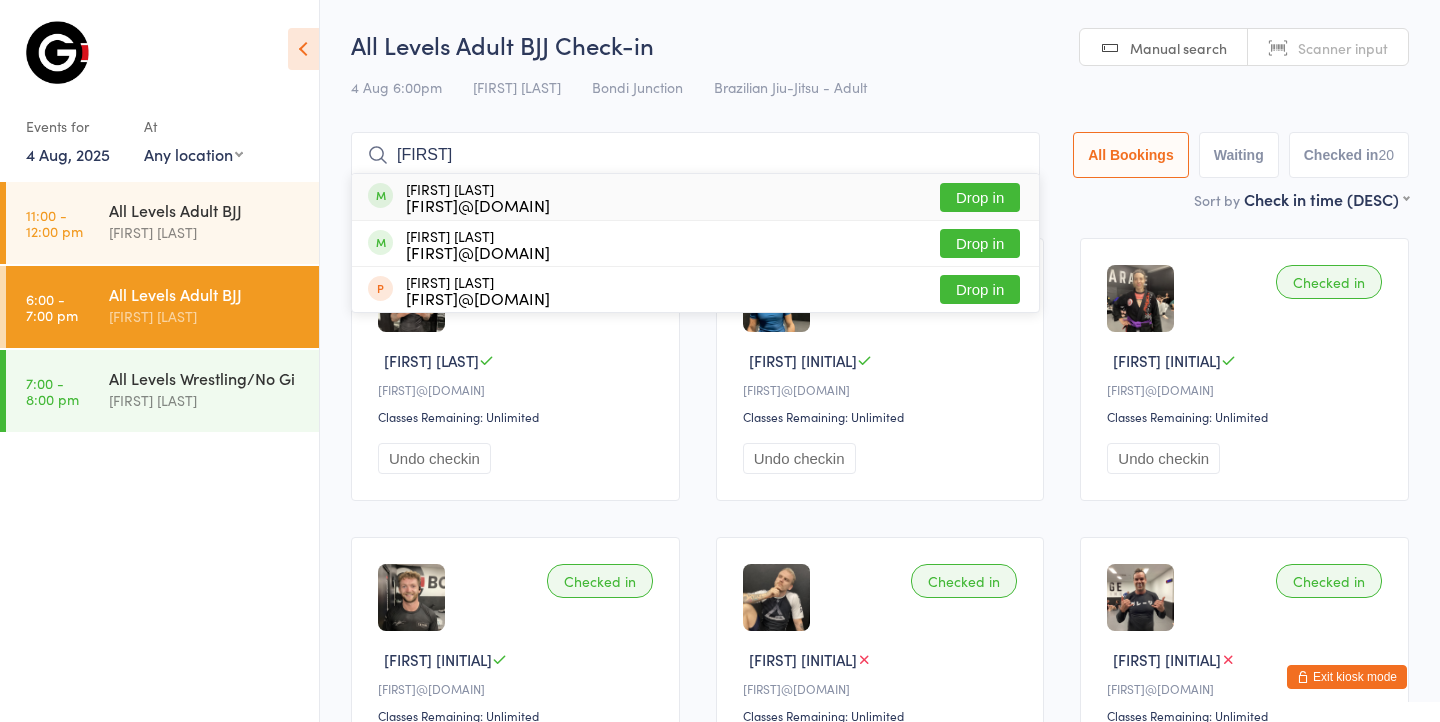 type on "kobey" 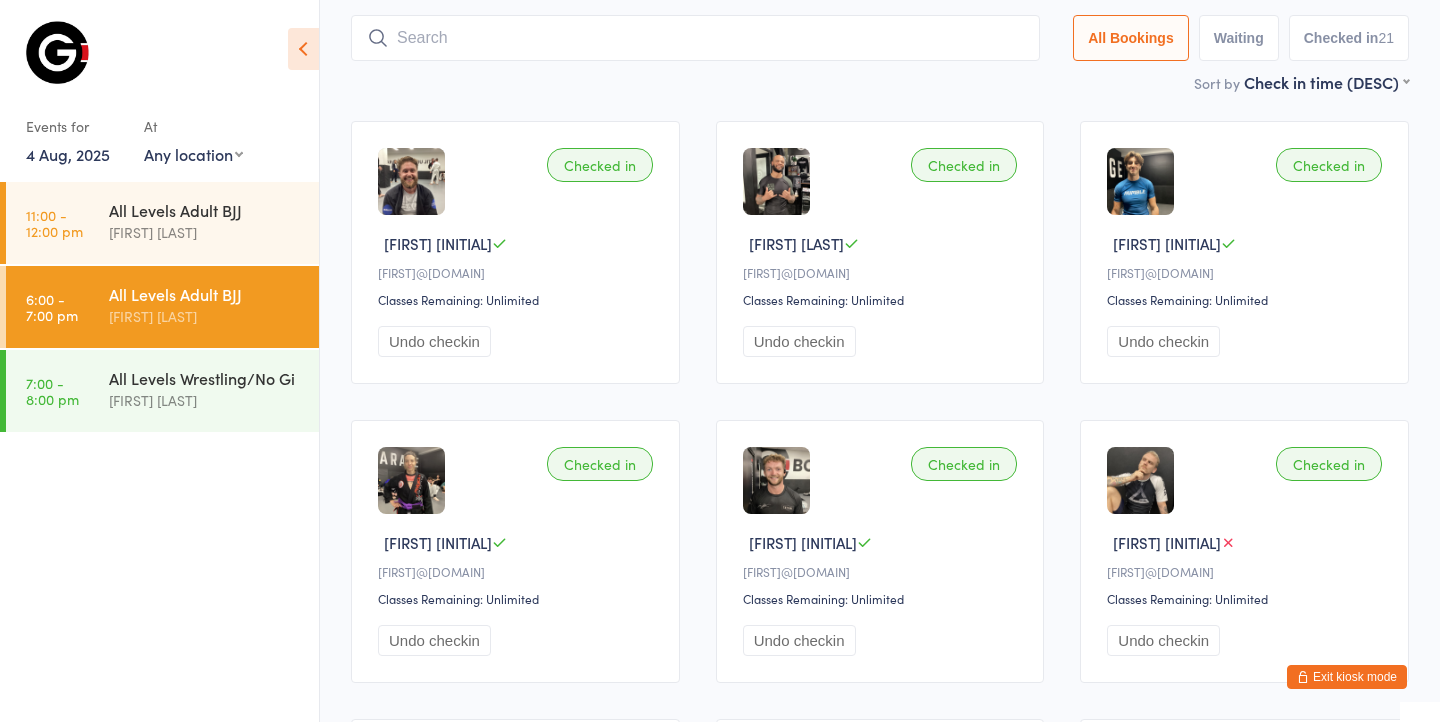 scroll, scrollTop: 0, scrollLeft: 0, axis: both 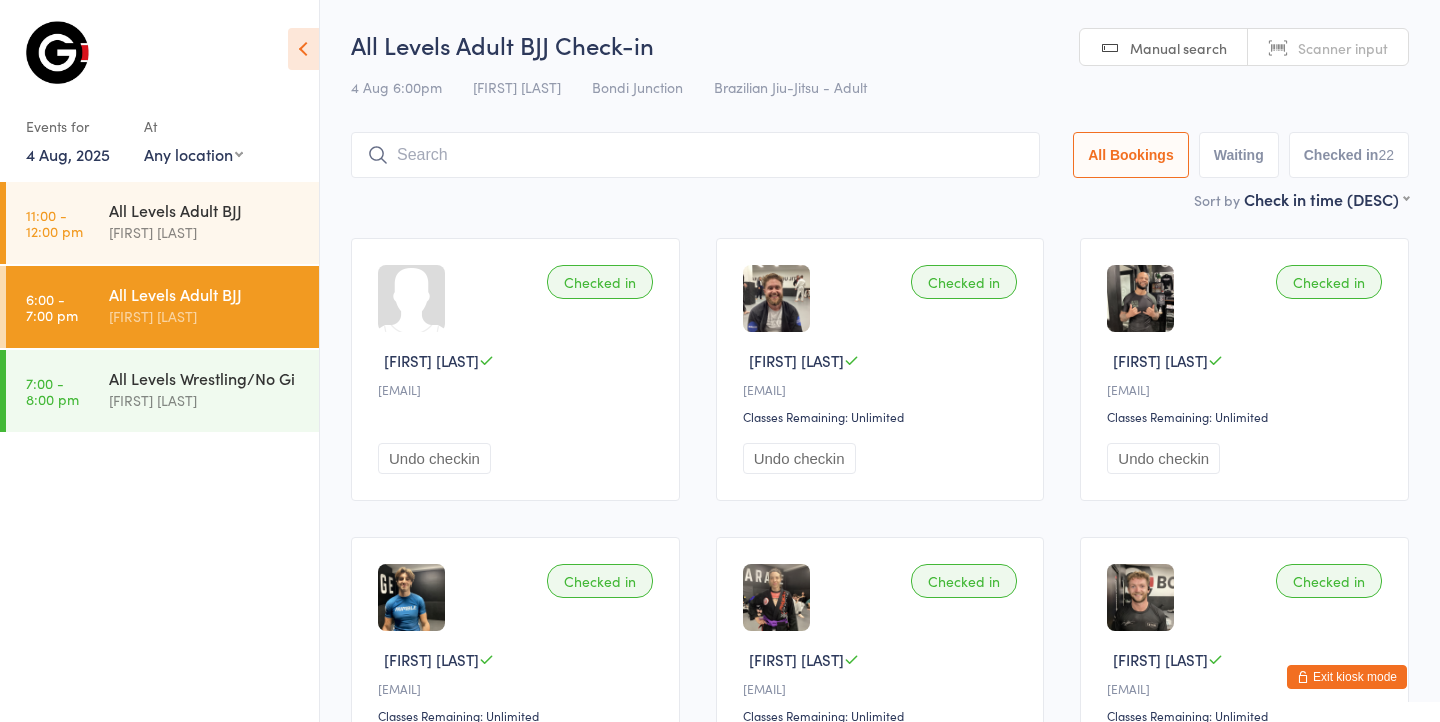 click on "Exit kiosk mode" at bounding box center (1347, 677) 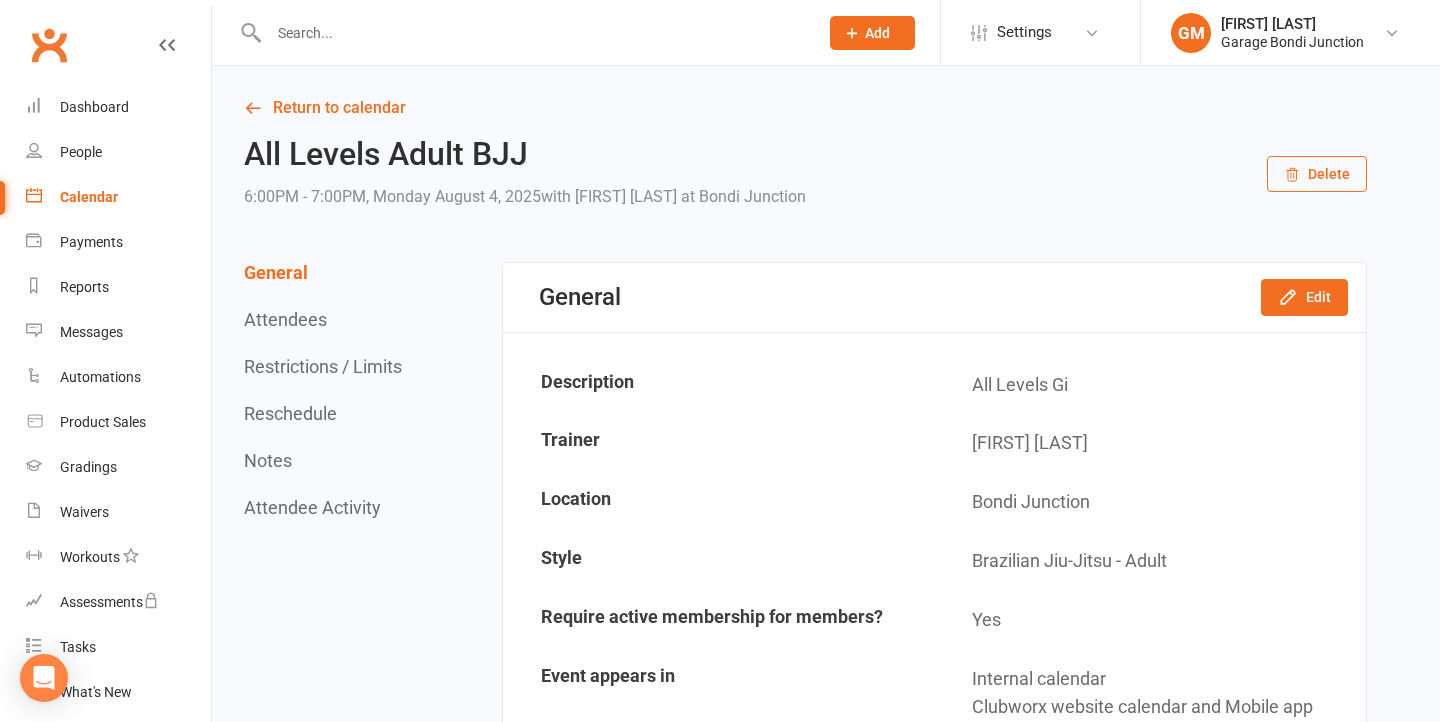 scroll, scrollTop: 0, scrollLeft: 0, axis: both 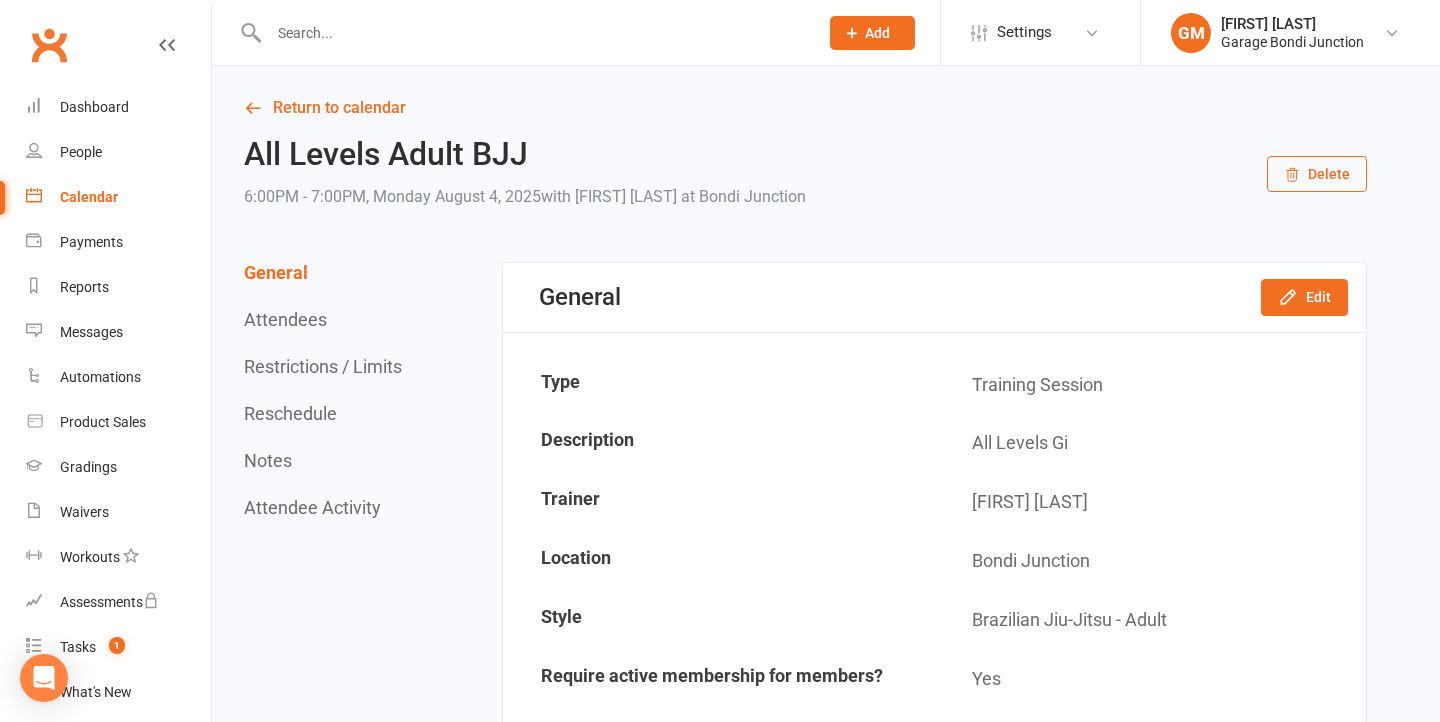 click on "Clubworx" at bounding box center [49, 45] 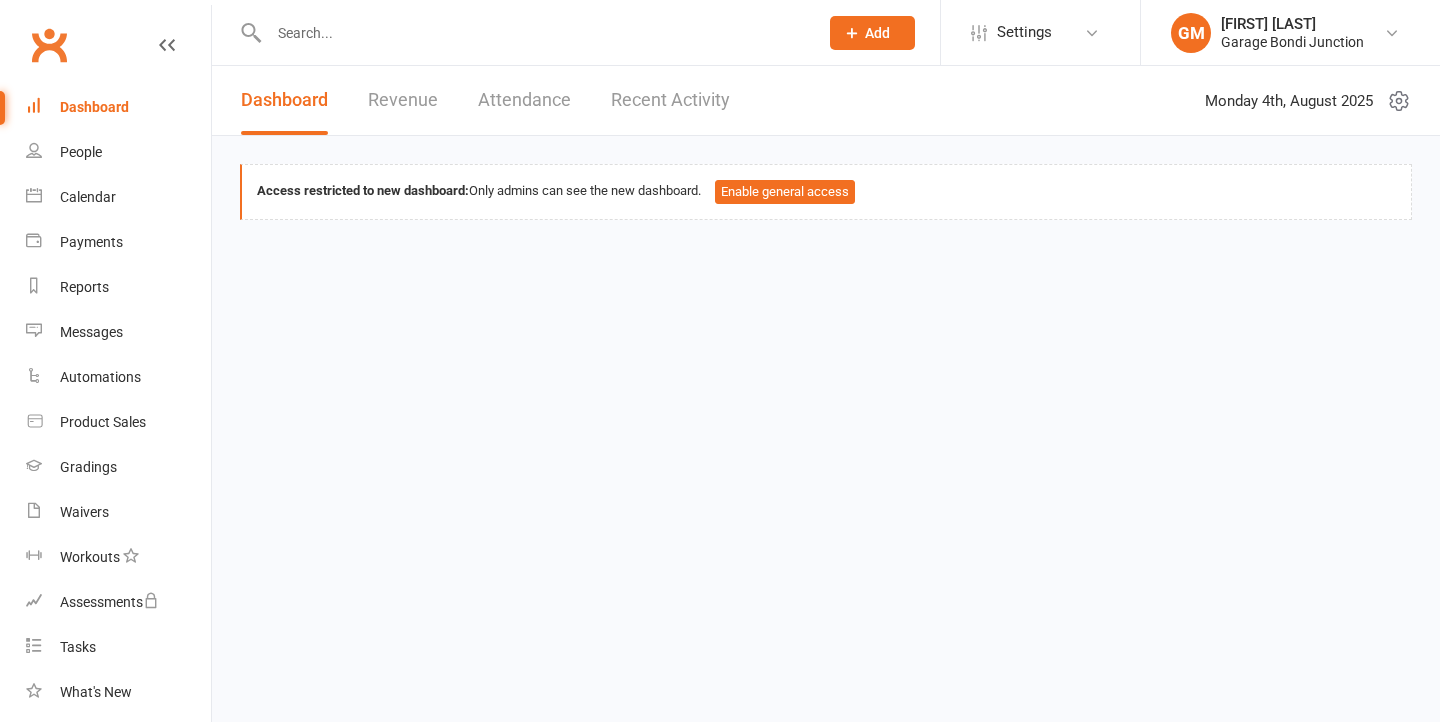 scroll, scrollTop: 0, scrollLeft: 0, axis: both 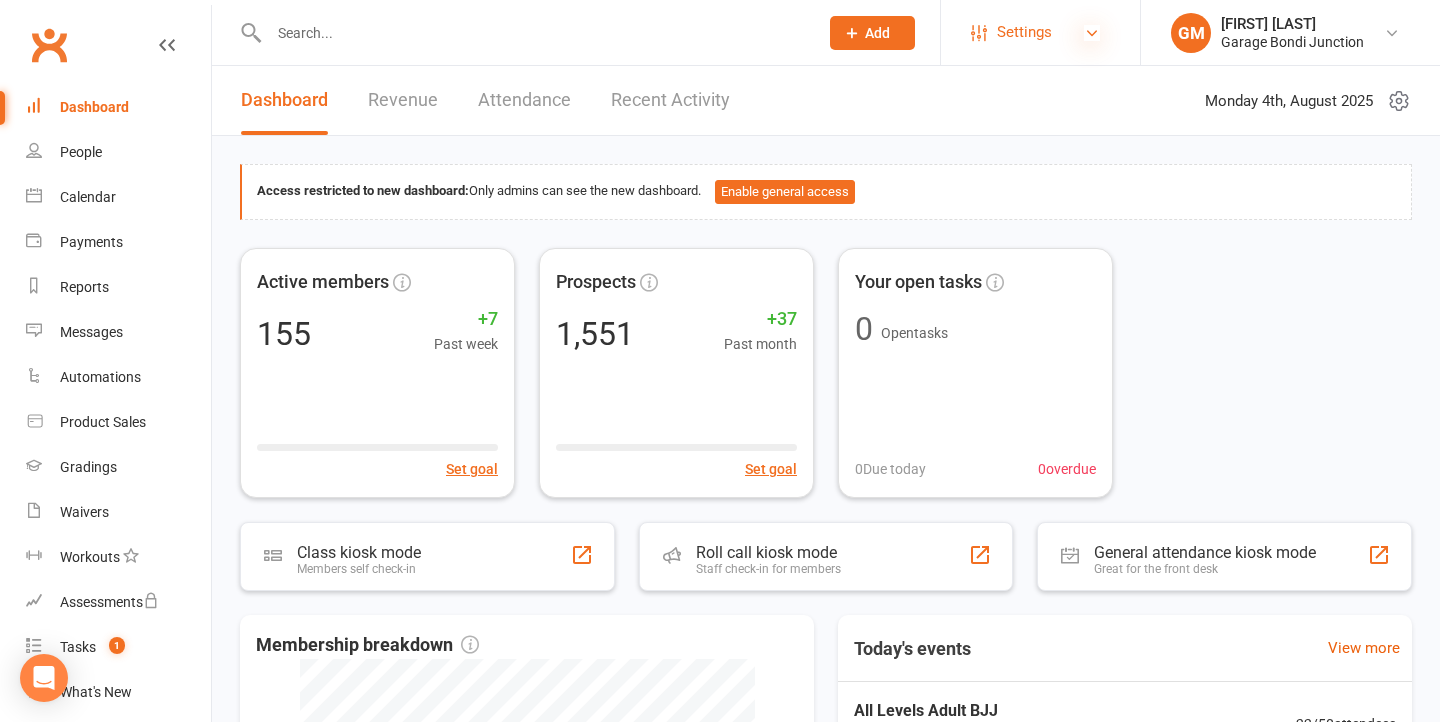 click at bounding box center [1092, 33] 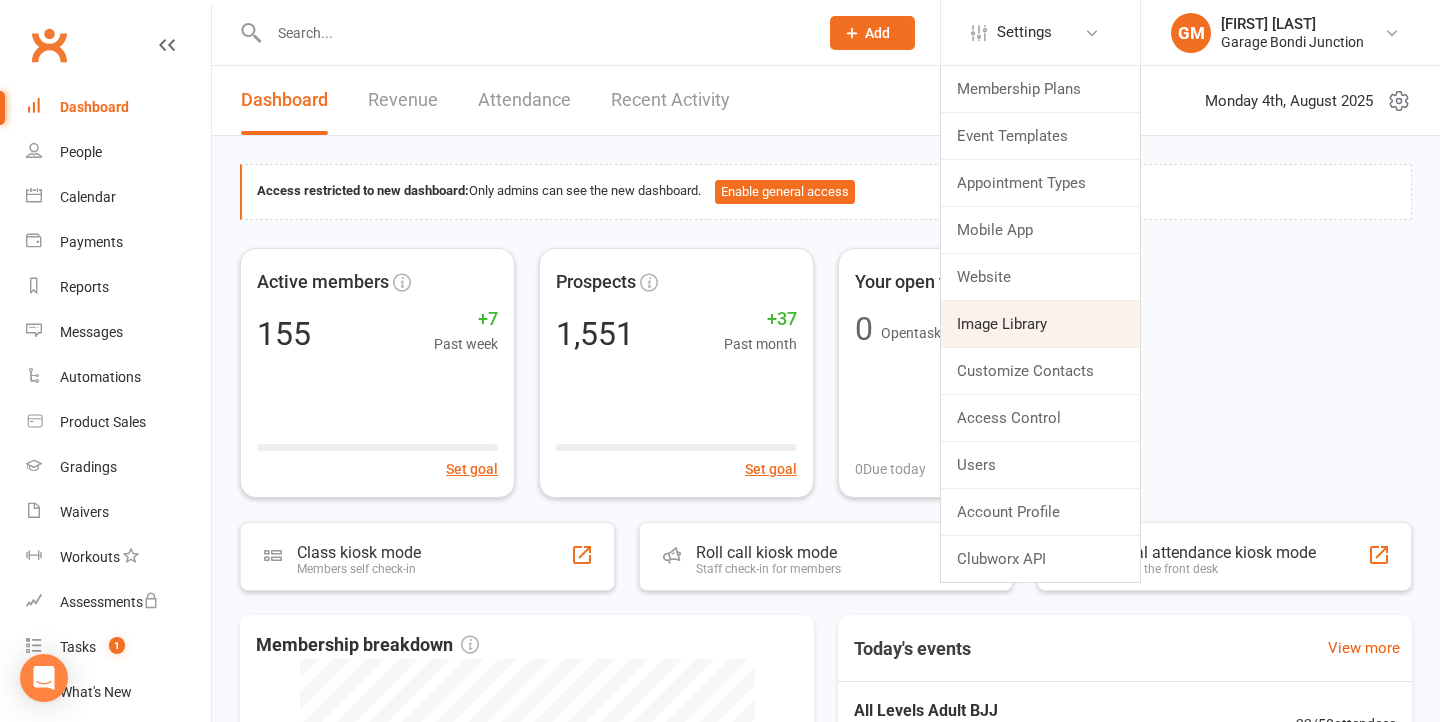 click on "Image Library" at bounding box center [1040, 324] 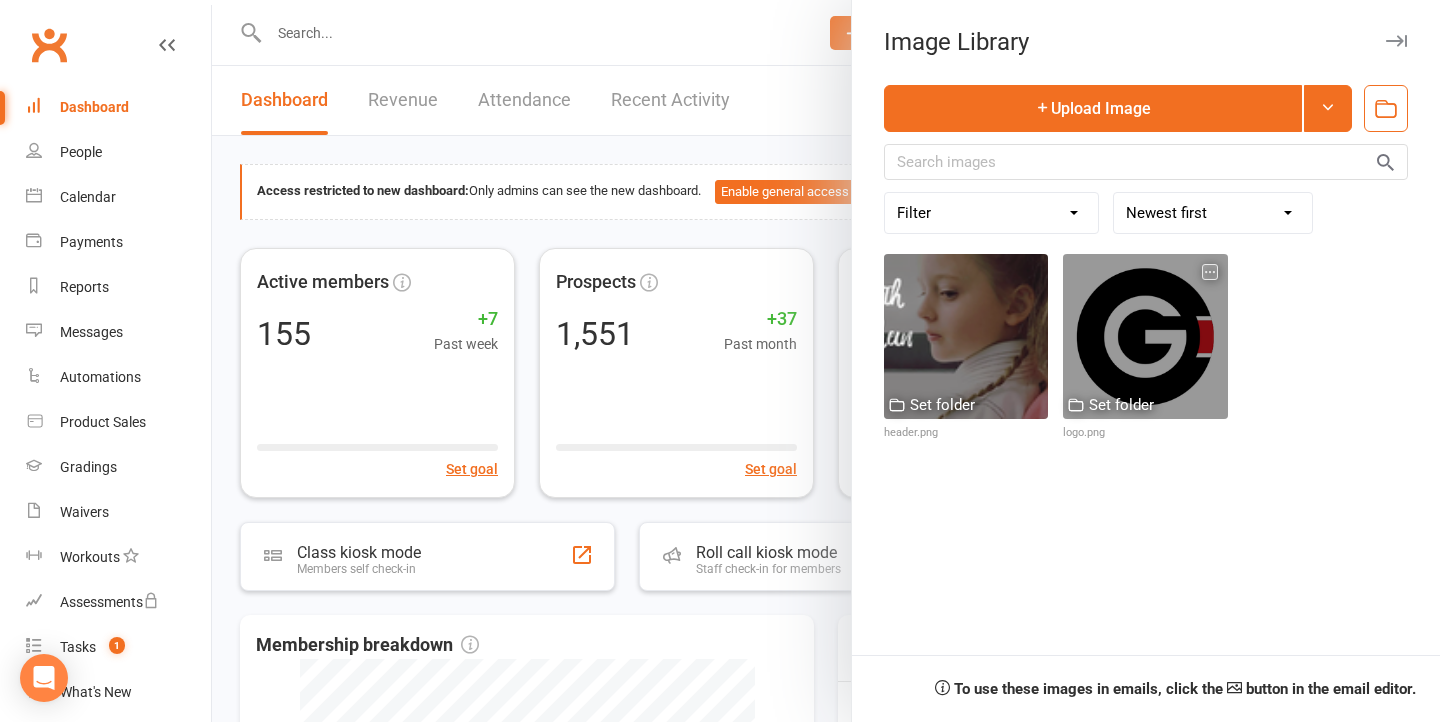 click at bounding box center [1145, 336] 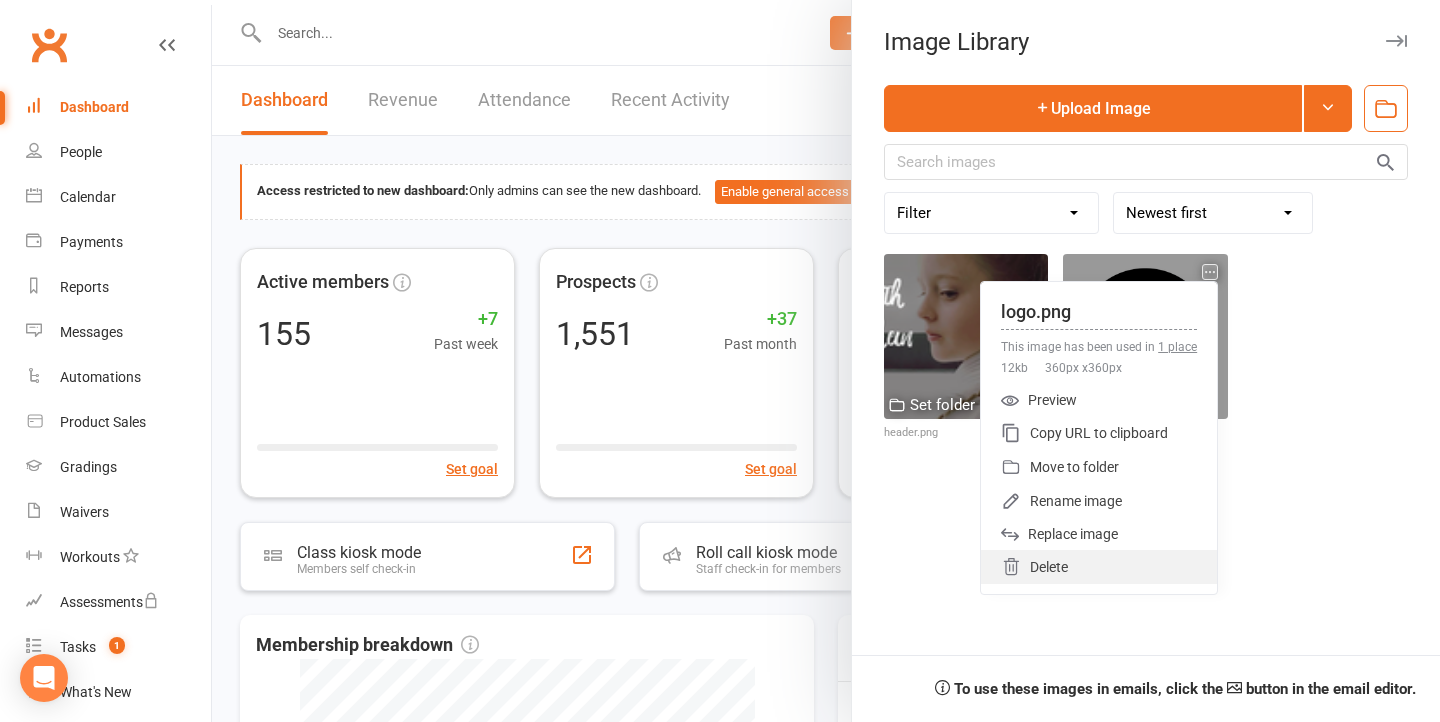 click on "Delete" at bounding box center [1099, 567] 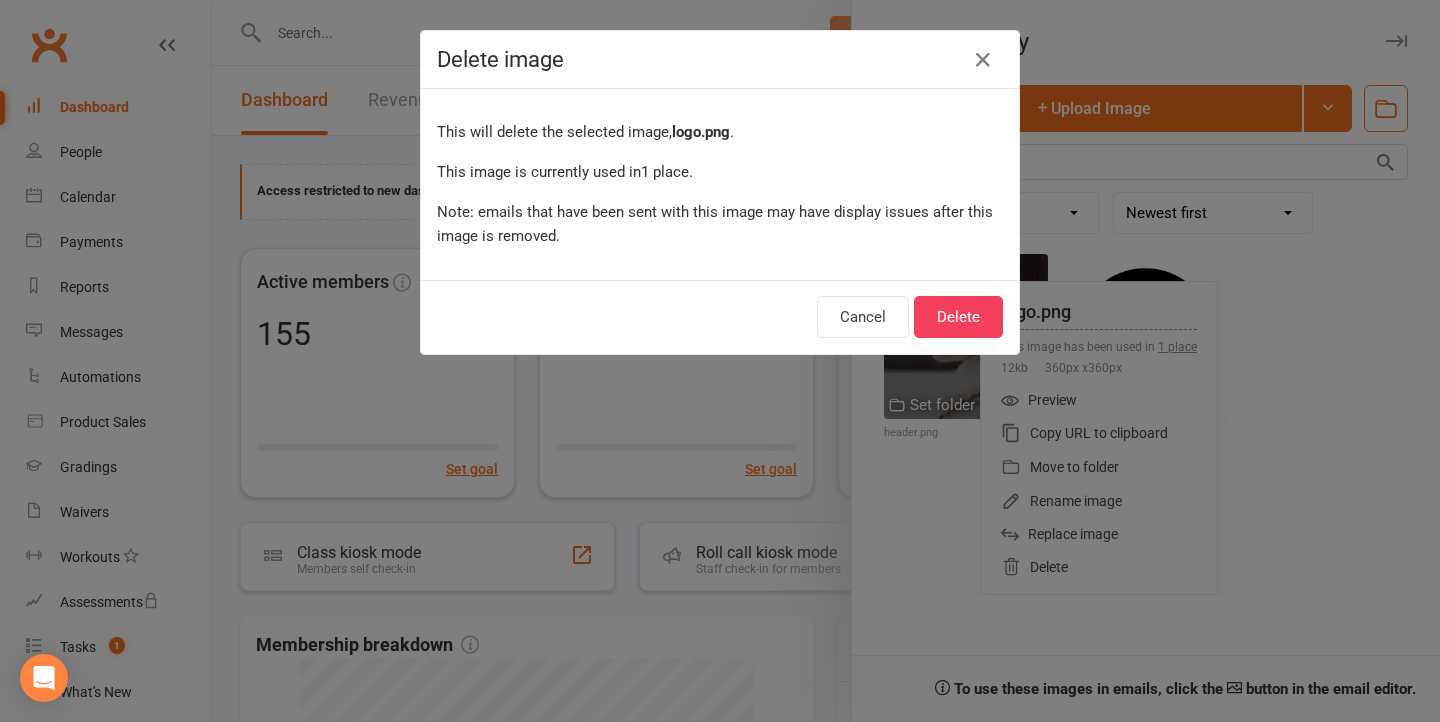 click on "Delete image This will delete the selected image,  logo.png . This image is currently used in  1 place . Note: emails that have been sent with this image may have display issues after this image is removed. Cancel Delete" at bounding box center (720, 361) 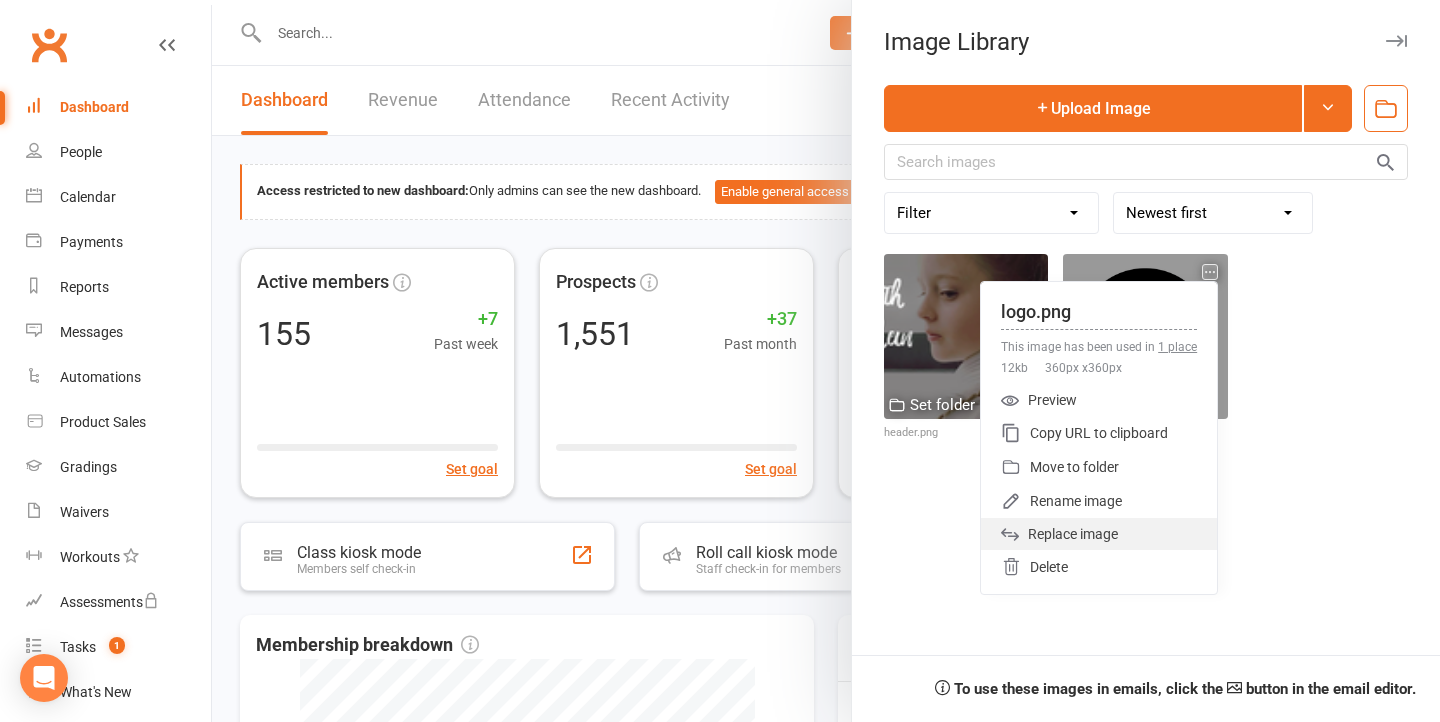 click on "Replace image" at bounding box center [1099, 534] 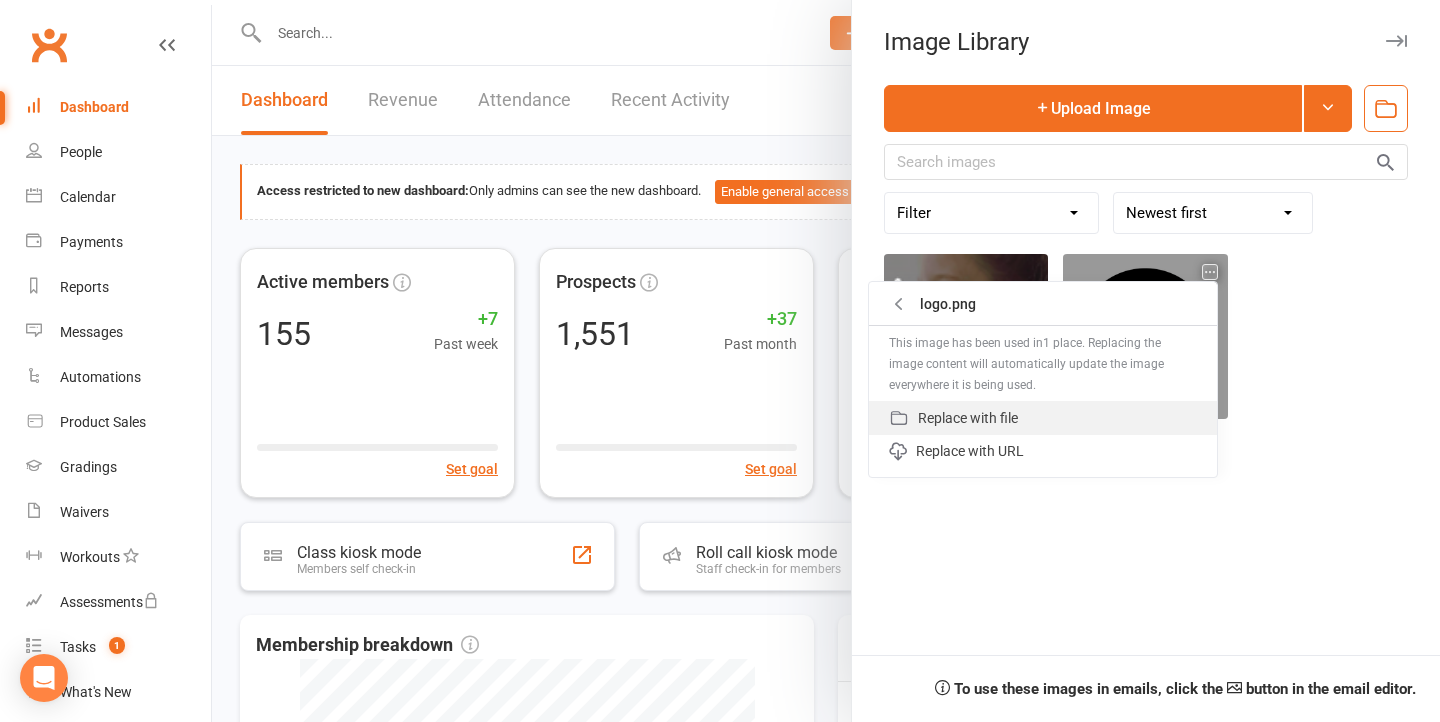 click on "Replace with file" at bounding box center (1043, 418) 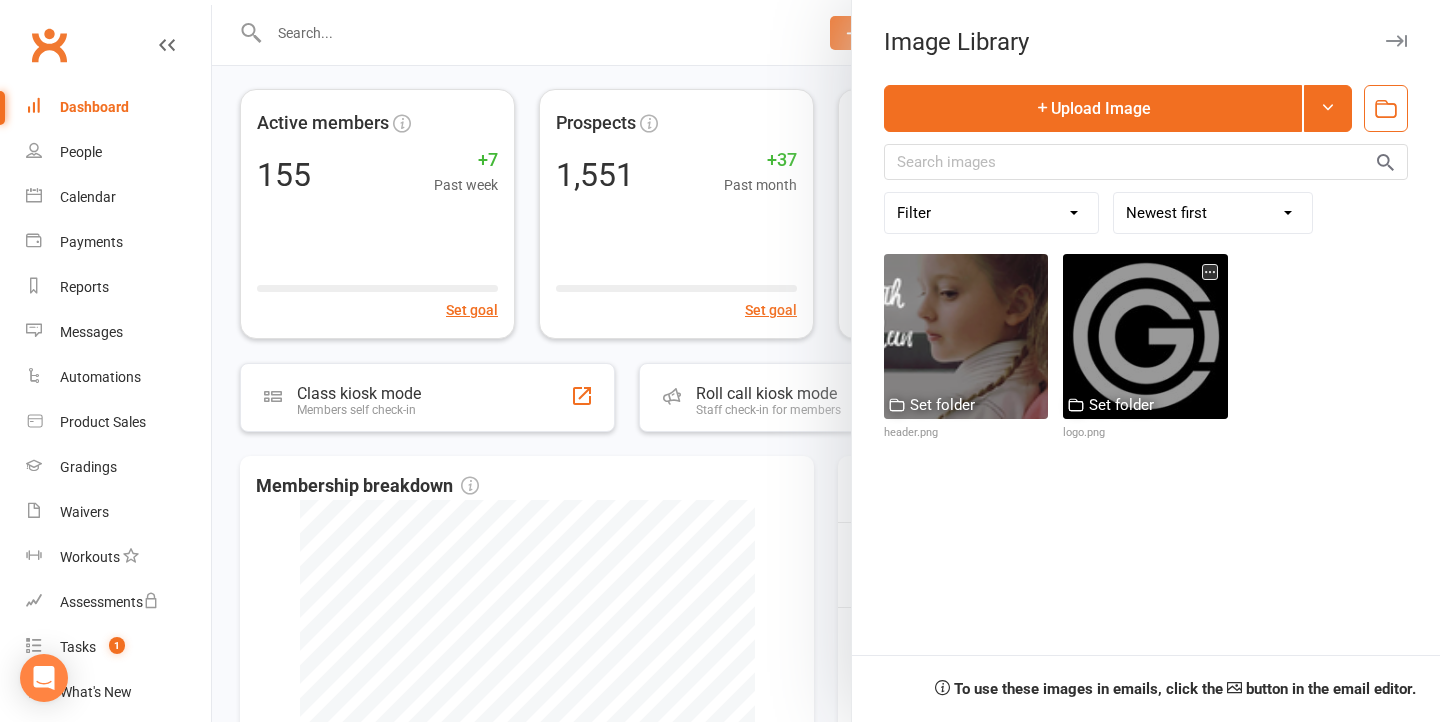 scroll, scrollTop: 0, scrollLeft: 0, axis: both 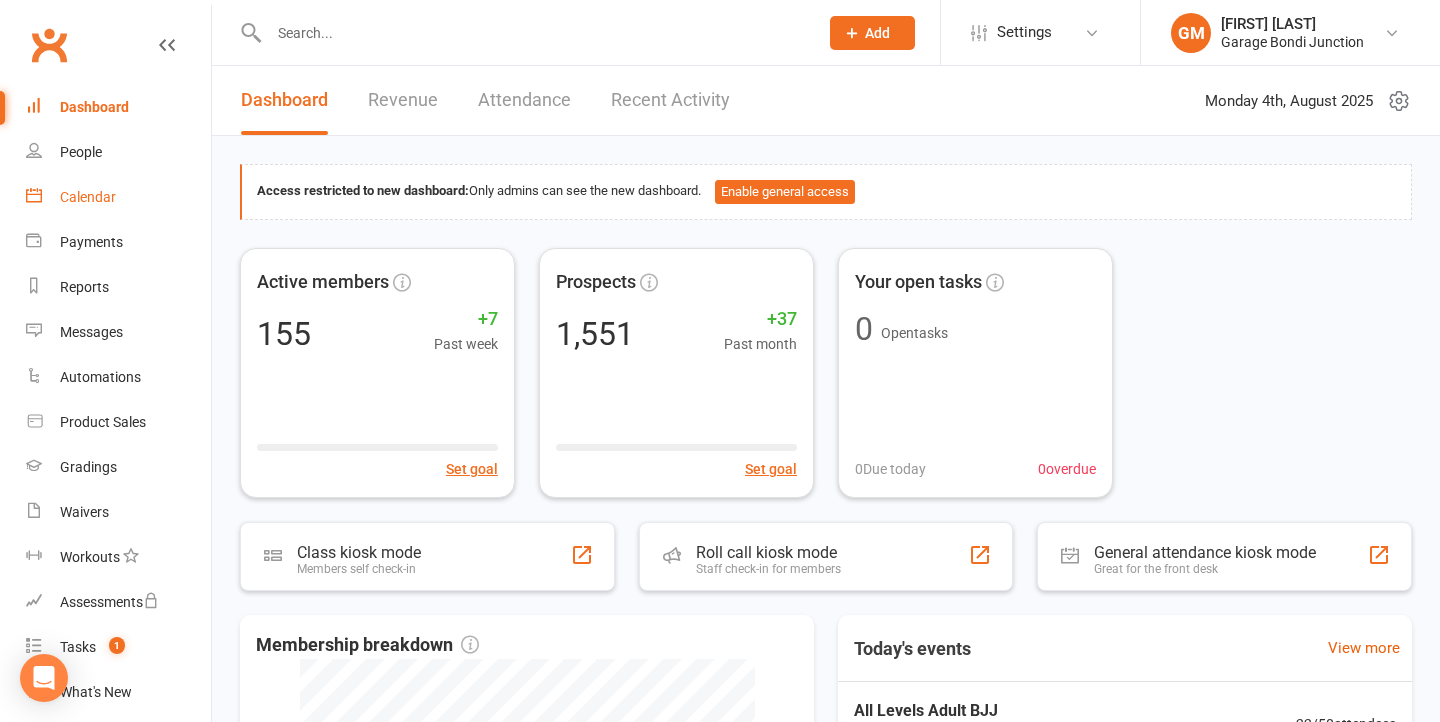 click on "Calendar" at bounding box center (88, 197) 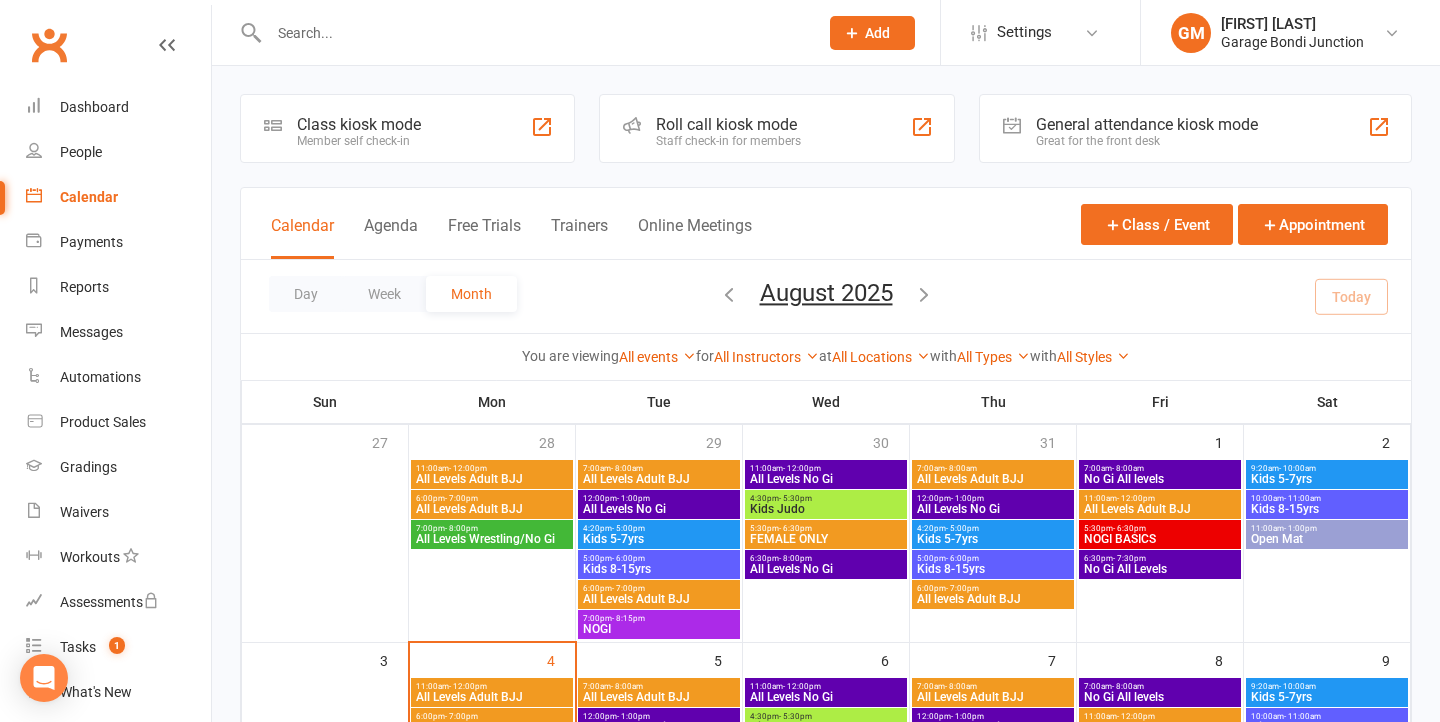 click on "Member self check-in" at bounding box center (359, 141) 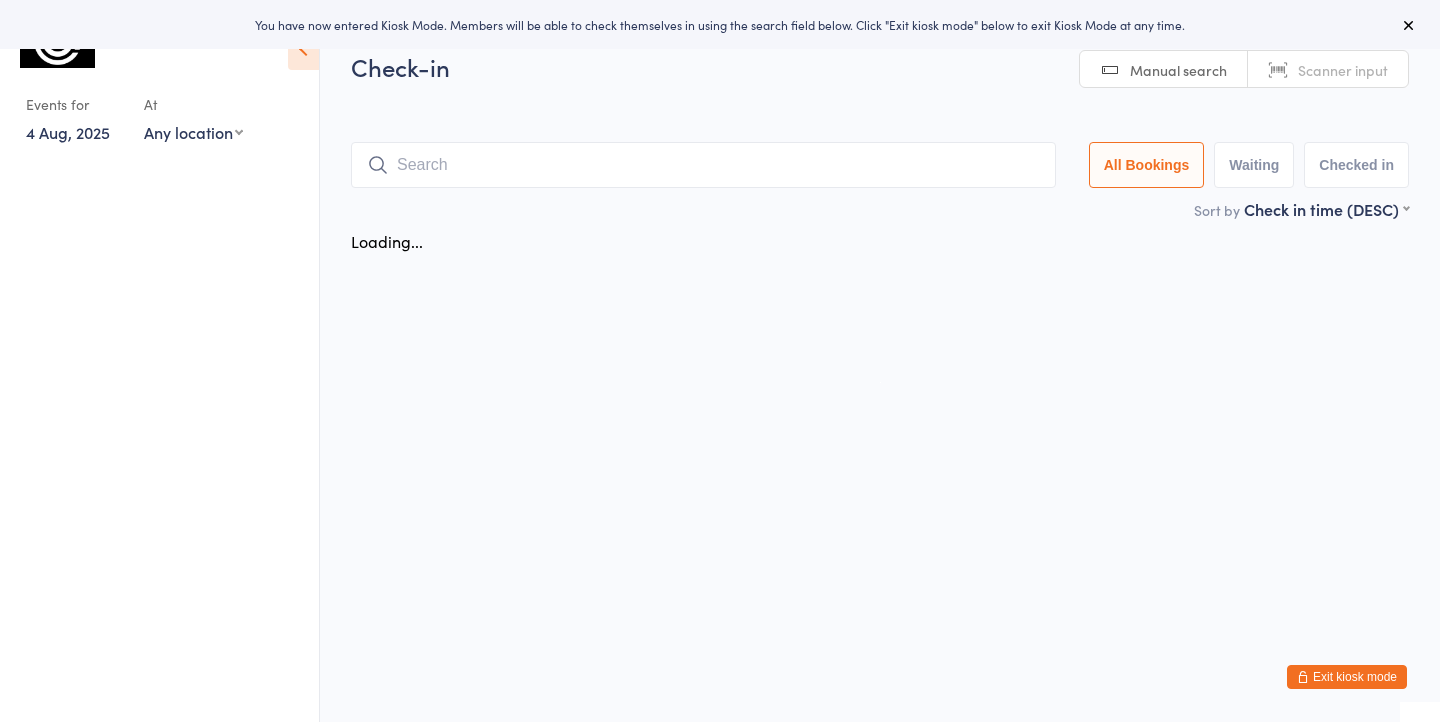 scroll, scrollTop: 0, scrollLeft: 0, axis: both 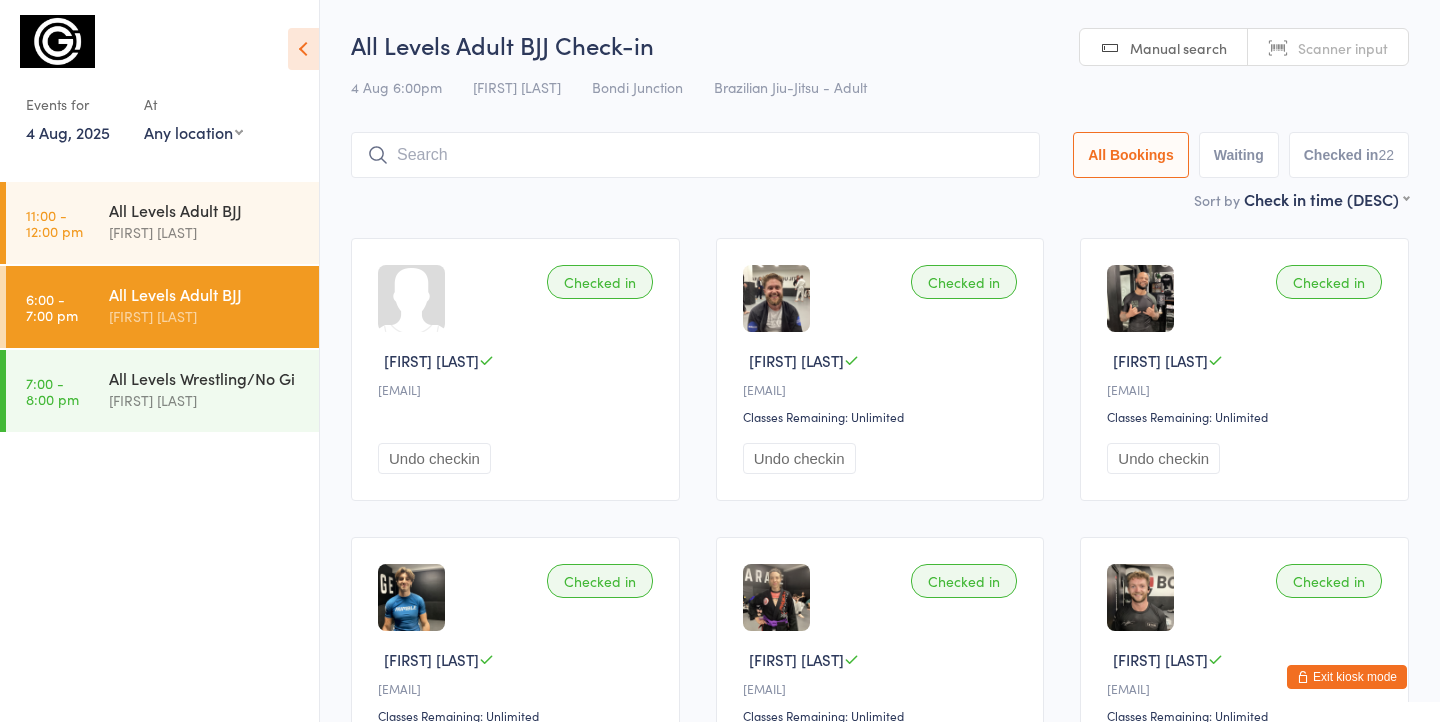 click on "Exit kiosk mode" at bounding box center [1347, 677] 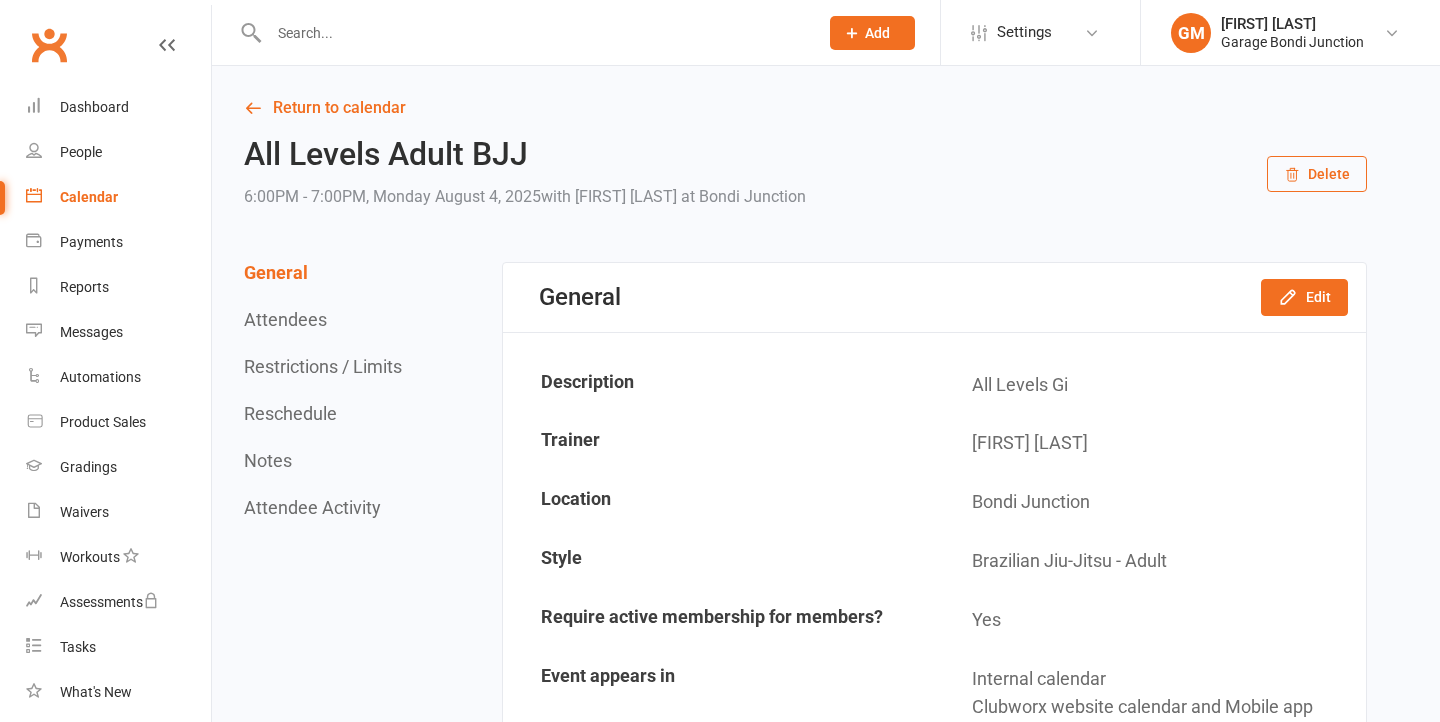 scroll, scrollTop: 0, scrollLeft: 0, axis: both 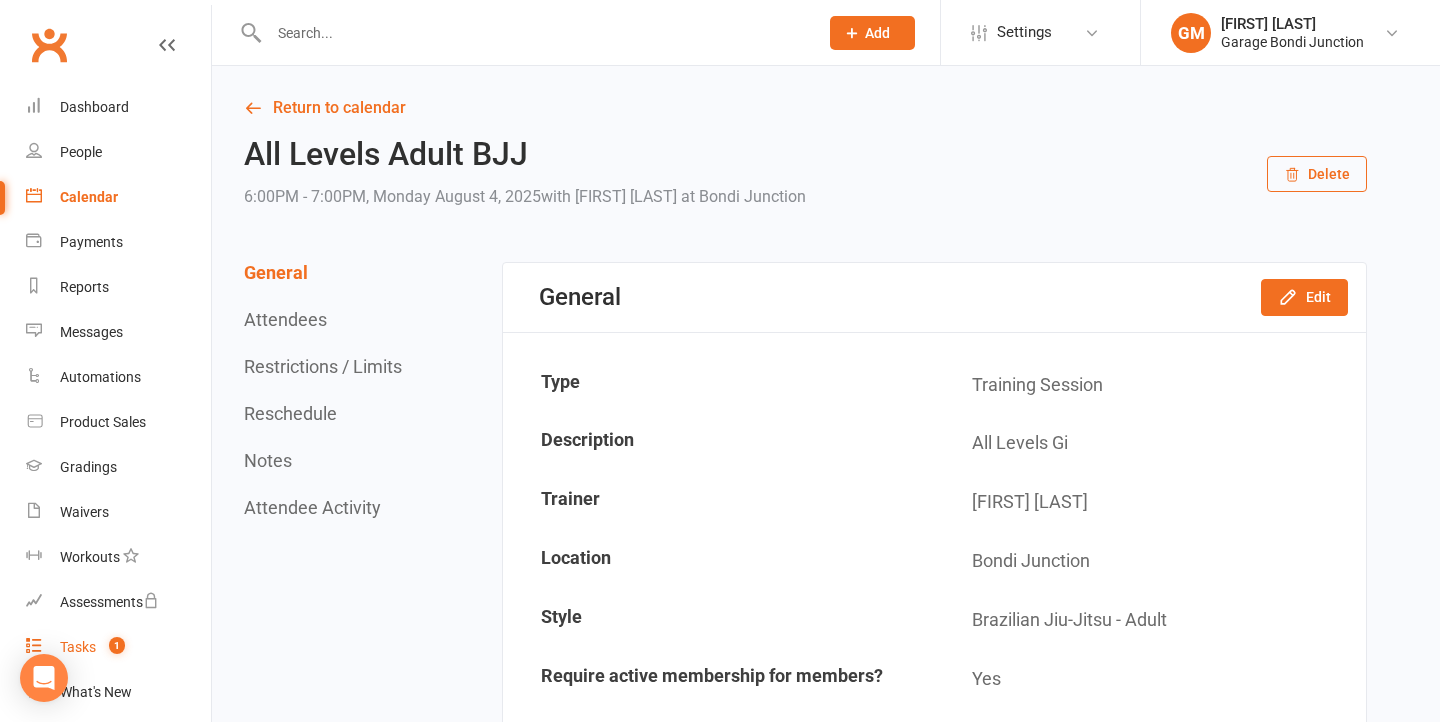 click on "1" at bounding box center (112, 647) 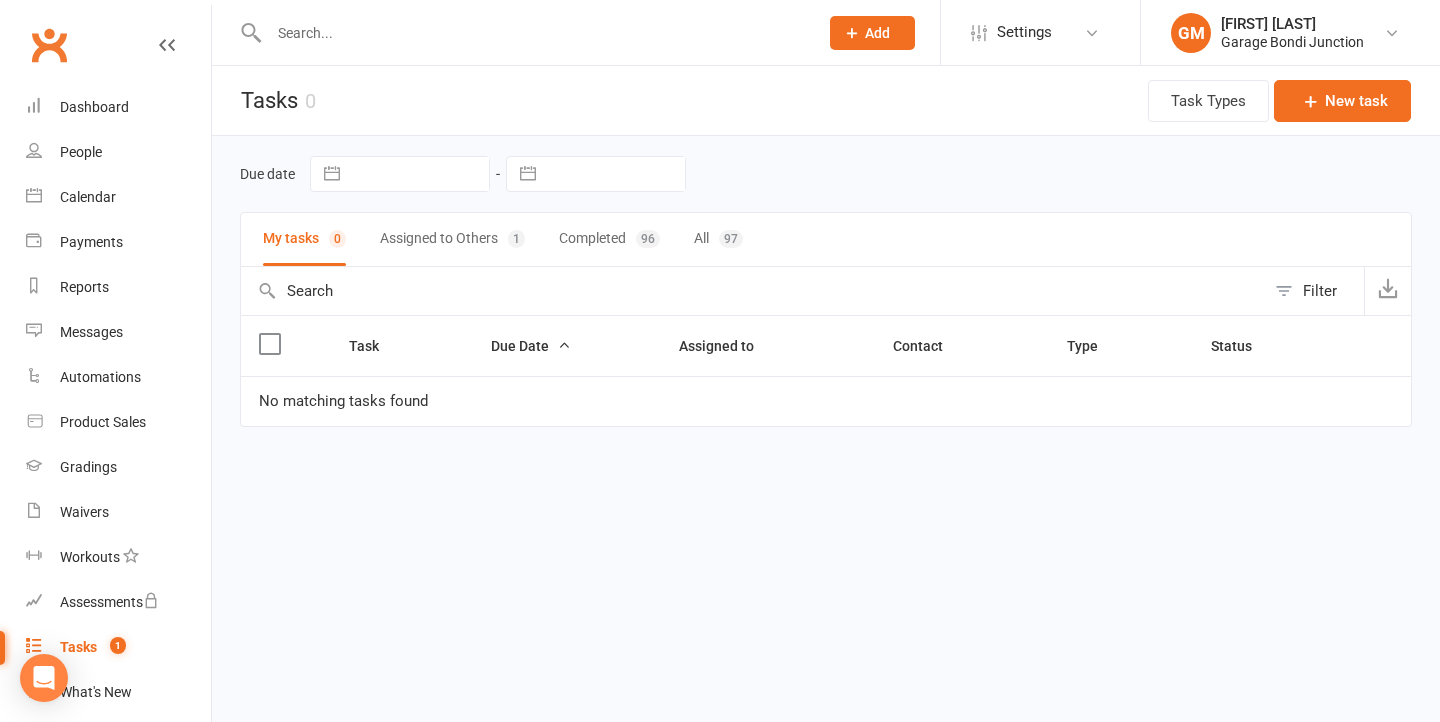 click on "Assigned to Others 1" at bounding box center (452, 239) 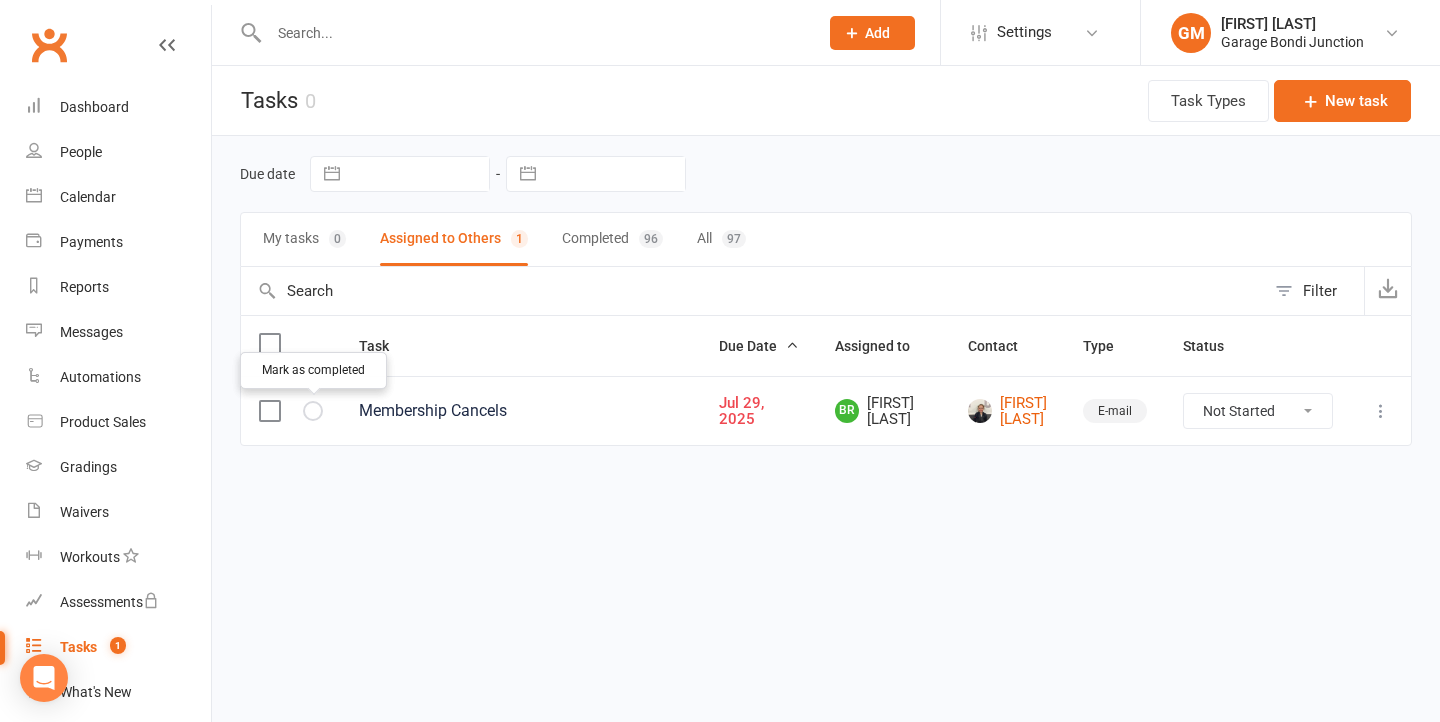 click at bounding box center (0, 0) 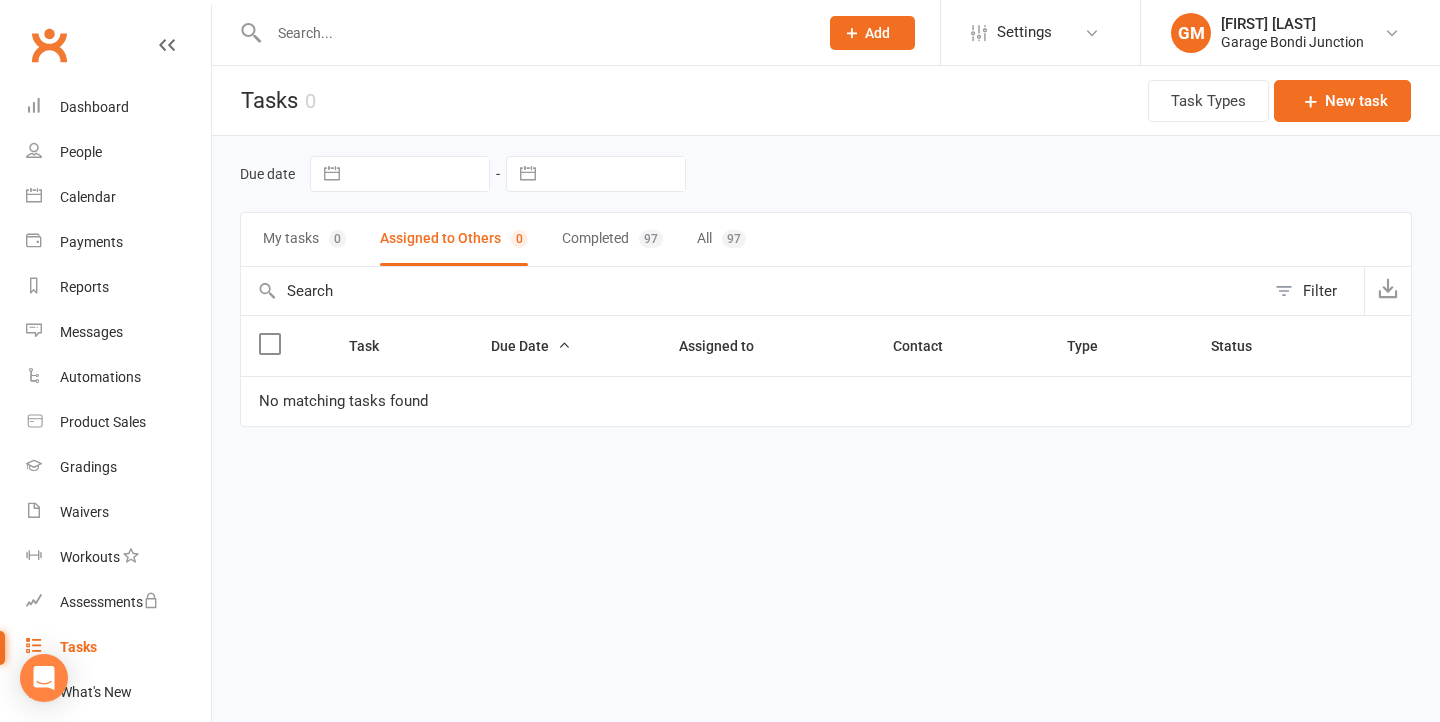 click on "Prospect
Member
Non-attending contact
Class / event
Appointment
Grading event
Task
Membership plan
Bulk message
Add
Settings Membership Plans Event Templates Appointment Types Mobile App  Website Image Library Customize Contacts Access Control Users Account Profile Clubworx API GM [FIRST] [LAST] Garage Bondi Junction My profile My subscription Help Terms & conditions  Privacy policy  Sign out Clubworx Dashboard People Calendar Payments Reports Messages   Automations   Product Sales Gradings   Waivers   Workouts   Assessments  Tasks   What's New Check-in Kiosk modes General attendance Roll call Class check-in × Task completed × × Tasks 0 Task Types New task Due date My tasks 0 Assigned to Others 0 Completed 97 All 97 Filter Task Contact" at bounding box center (720, 244) 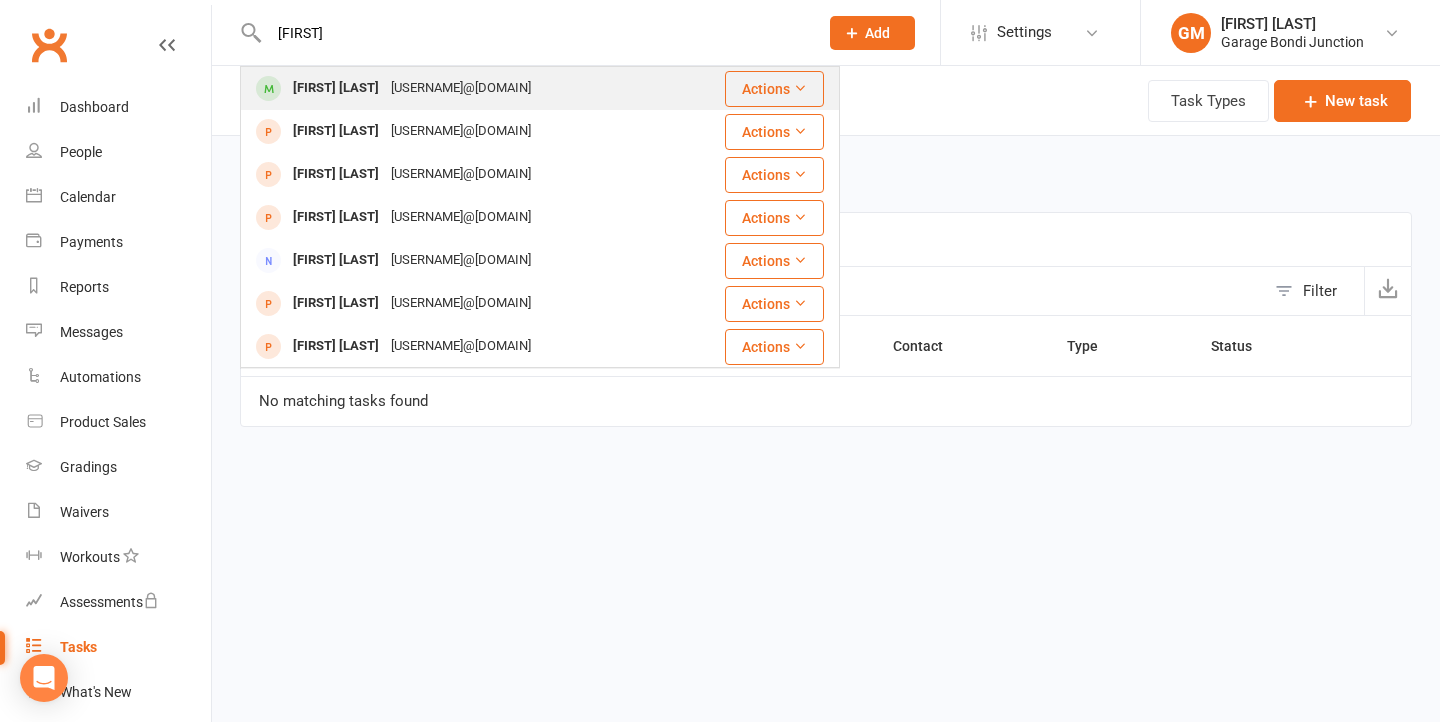 type on "[FIRST]" 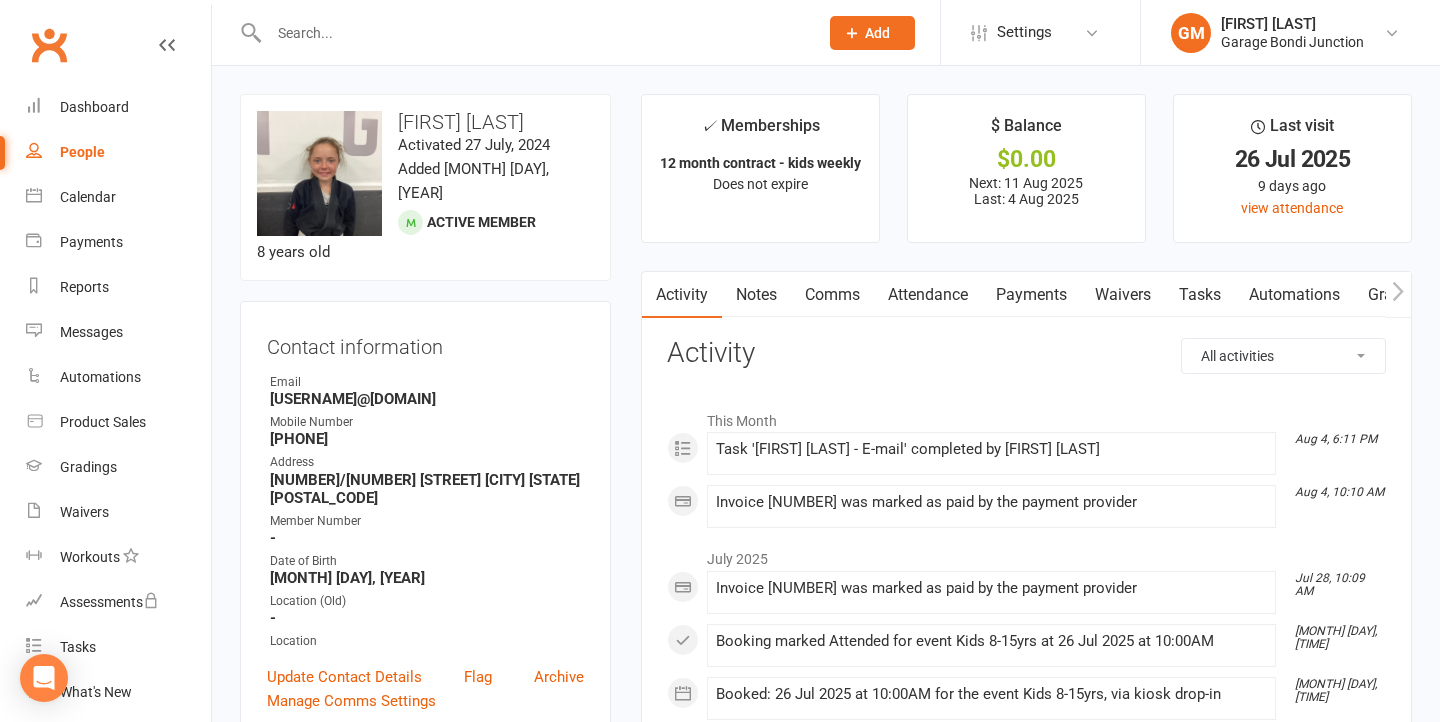 click on "Payments" at bounding box center (1031, 295) 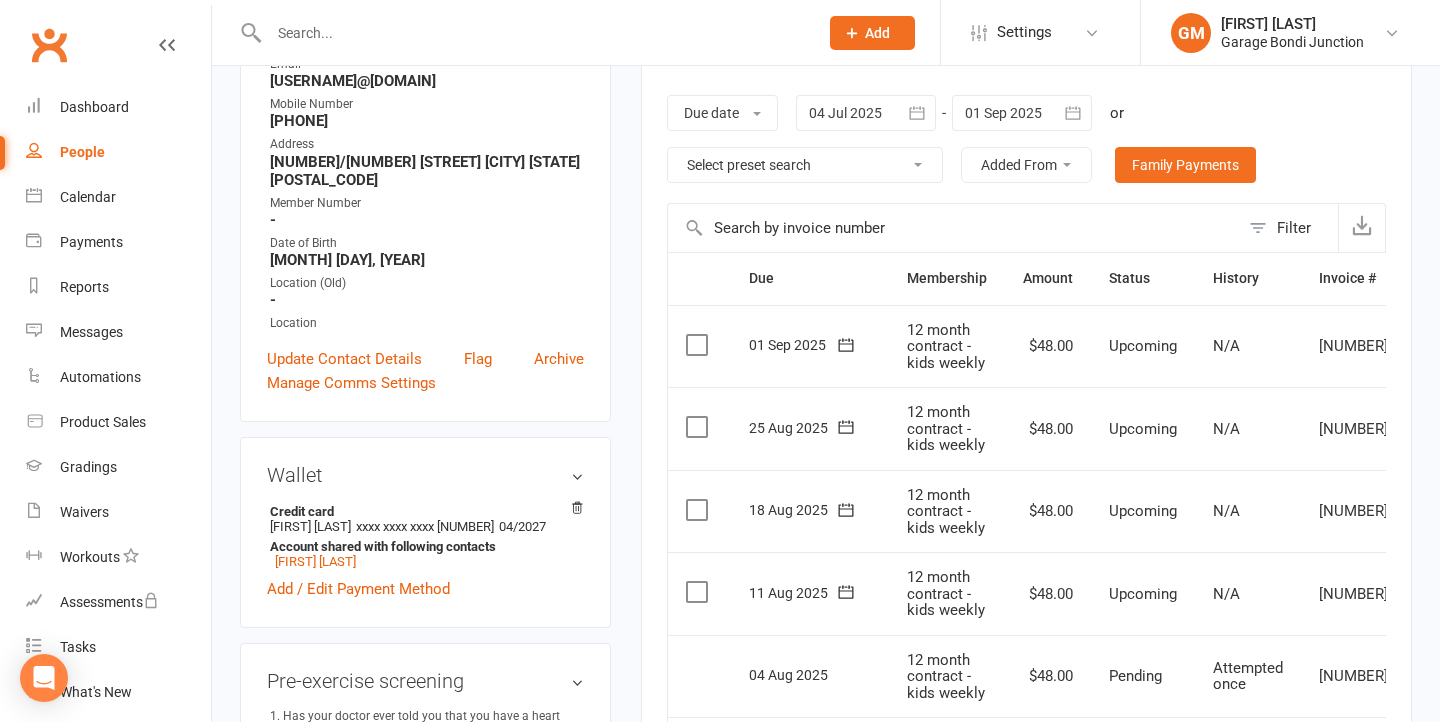 scroll, scrollTop: 571, scrollLeft: 0, axis: vertical 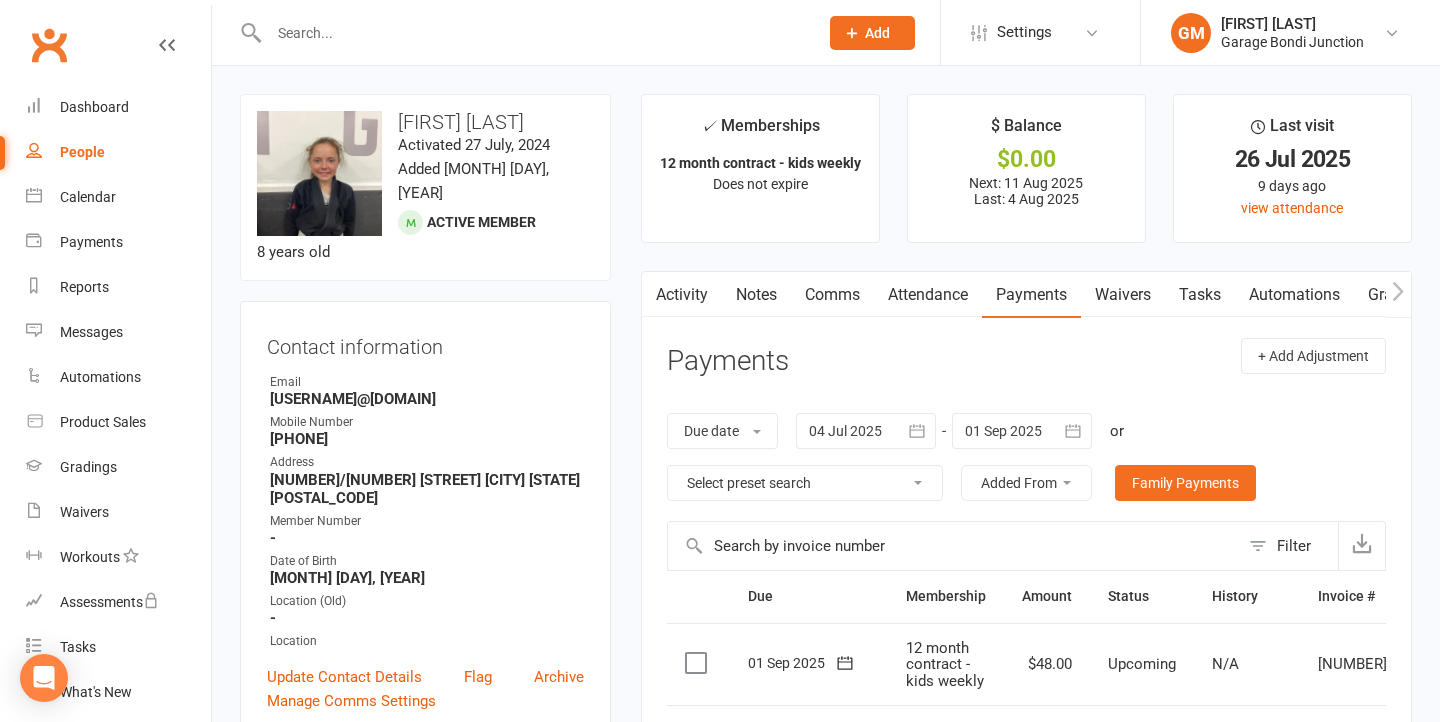 click on "upload photo change photo [FIRST] [LAST] Activated [MONTH] [DAY], [YEAR] Added [MONTH] [DAY], [YEAR]   Active member 8 years old  Contact information Owner   Email  [USERNAME]@[DOMAIN]
Mobile Number  [PHONE]
Address  [NUMBER]/[NUMBER] [STREET] [CITY] [STATE] [POSTAL_CODE]
Member Number  -
Date of Birth  [MONTH] [DAY], [YEAR]
Location (Old)  -
Location
Update Contact Details Flag Archive Manage Comms Settings
Wallet Credit card [FIRST] [LAST]  xxxx xxxx xxxx [NUMBER]  [MM]/[YYYY]  Account shared with following contacts [FIRST] [LAST]
Add / Edit Payment Method
Pre-exercise screening  edit 1. Has your doctor ever told you that you have a heart condition? -
2. Do you ever experience unexplained pains in your chest at rest or during physical activity/exercise? -
3. Do you ever feel faint or have spells of dizziness during physical activity/exercise that causes you to lose balance? -
4. Have you had an asthma attack requiring immediate medical attention at any time in the past 12 months? -
-
-
-
-
Membership      —" at bounding box center (826, 1463) 